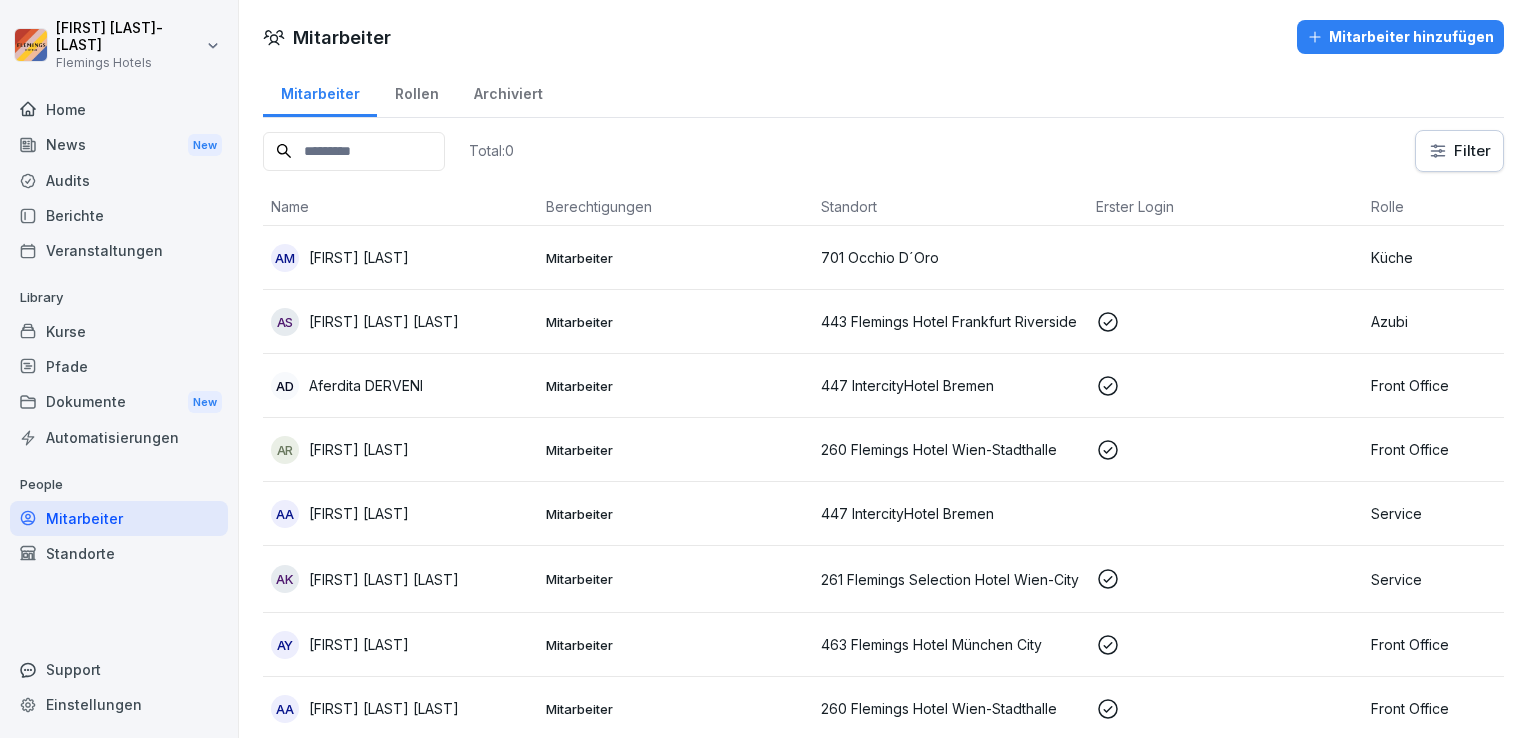 scroll, scrollTop: 0, scrollLeft: 0, axis: both 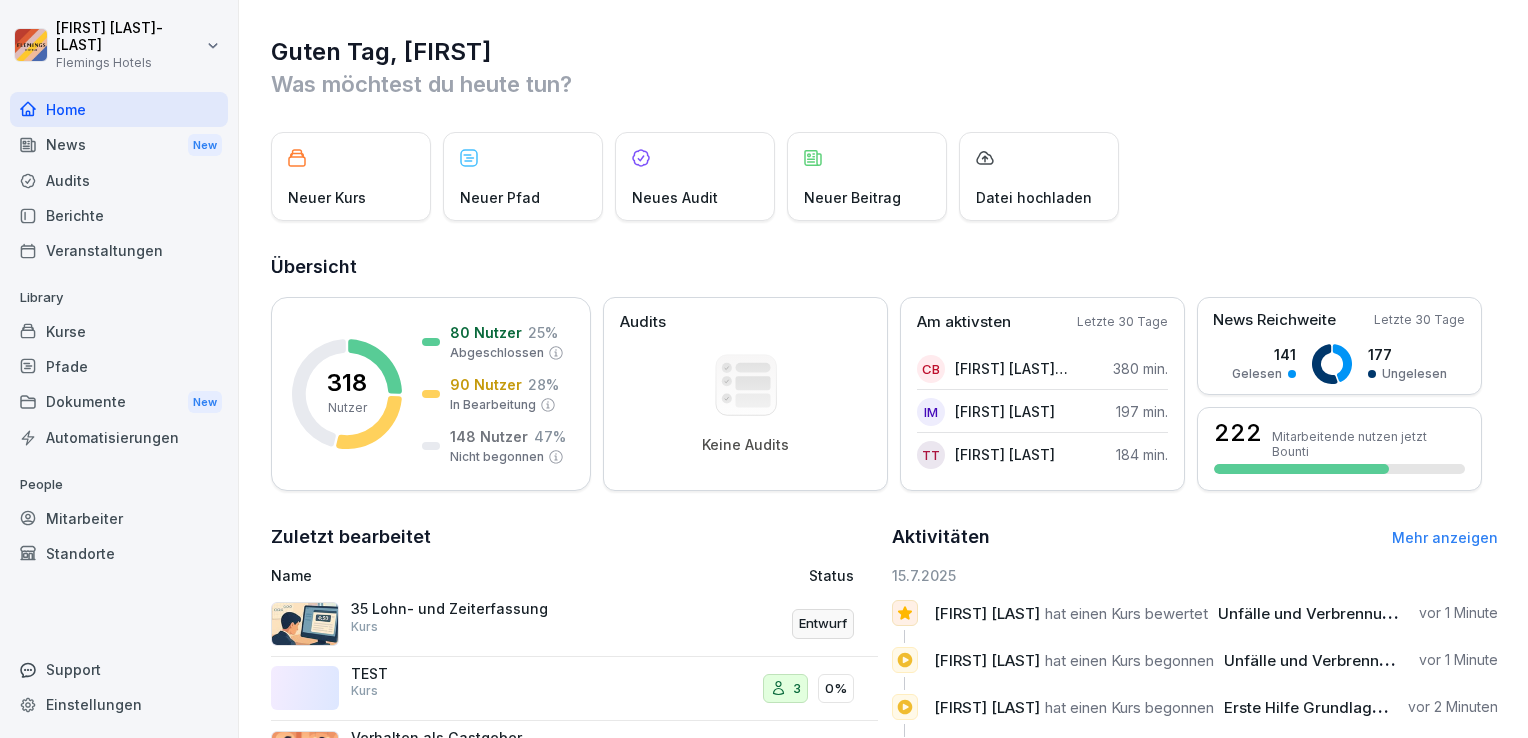 click on "Berichte" at bounding box center (119, 215) 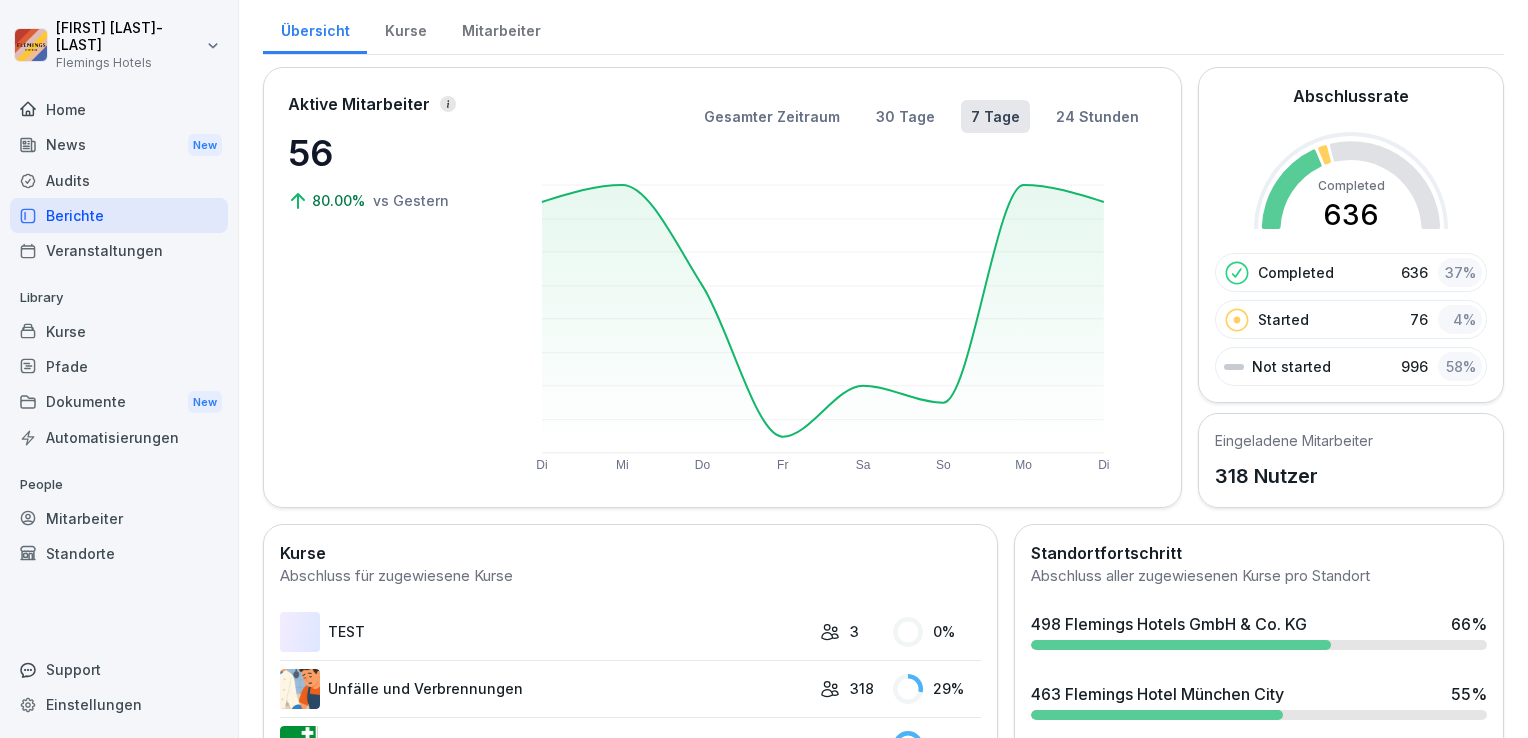 scroll, scrollTop: 0, scrollLeft: 0, axis: both 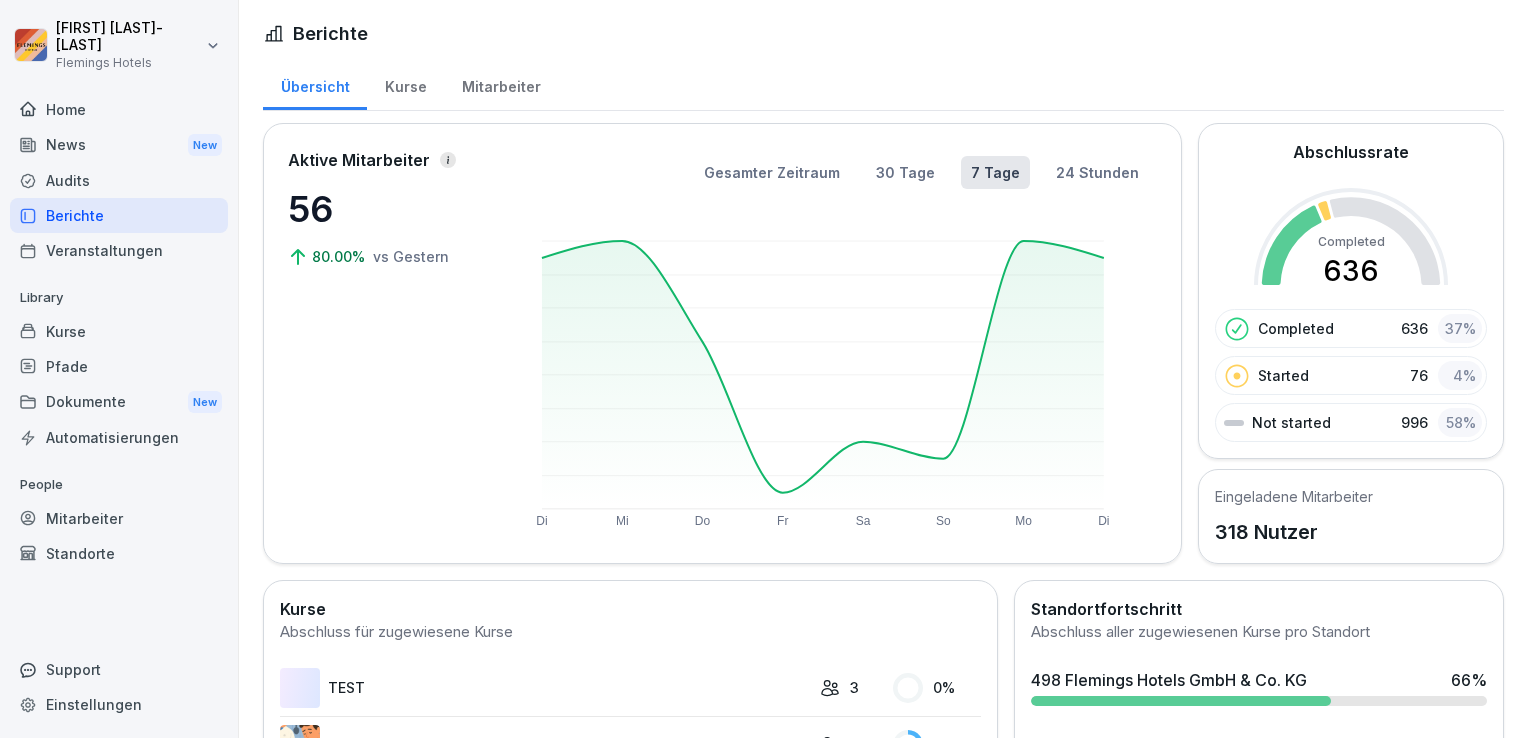 click on "Mitarbeiter" at bounding box center [501, 84] 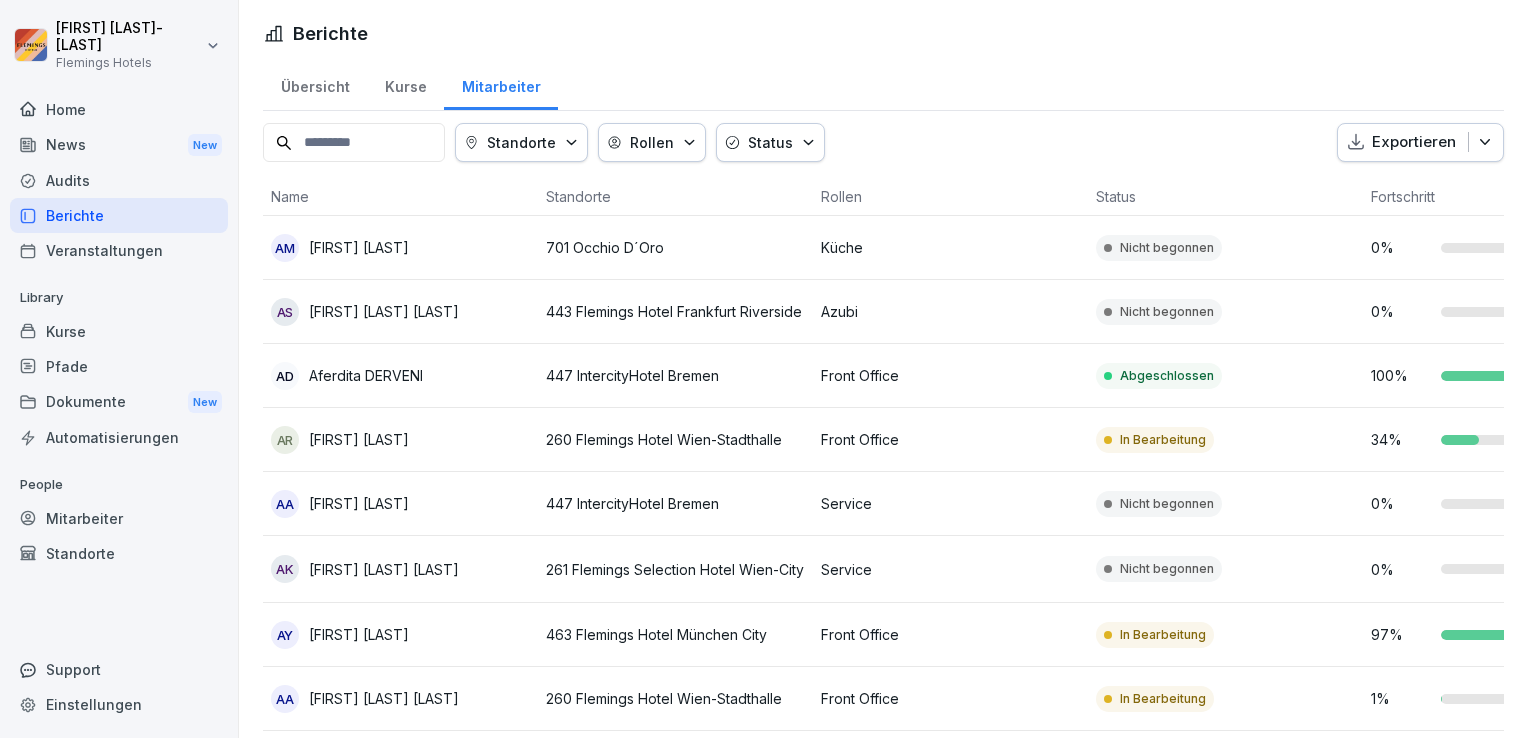 click on "Status" at bounding box center [770, 142] 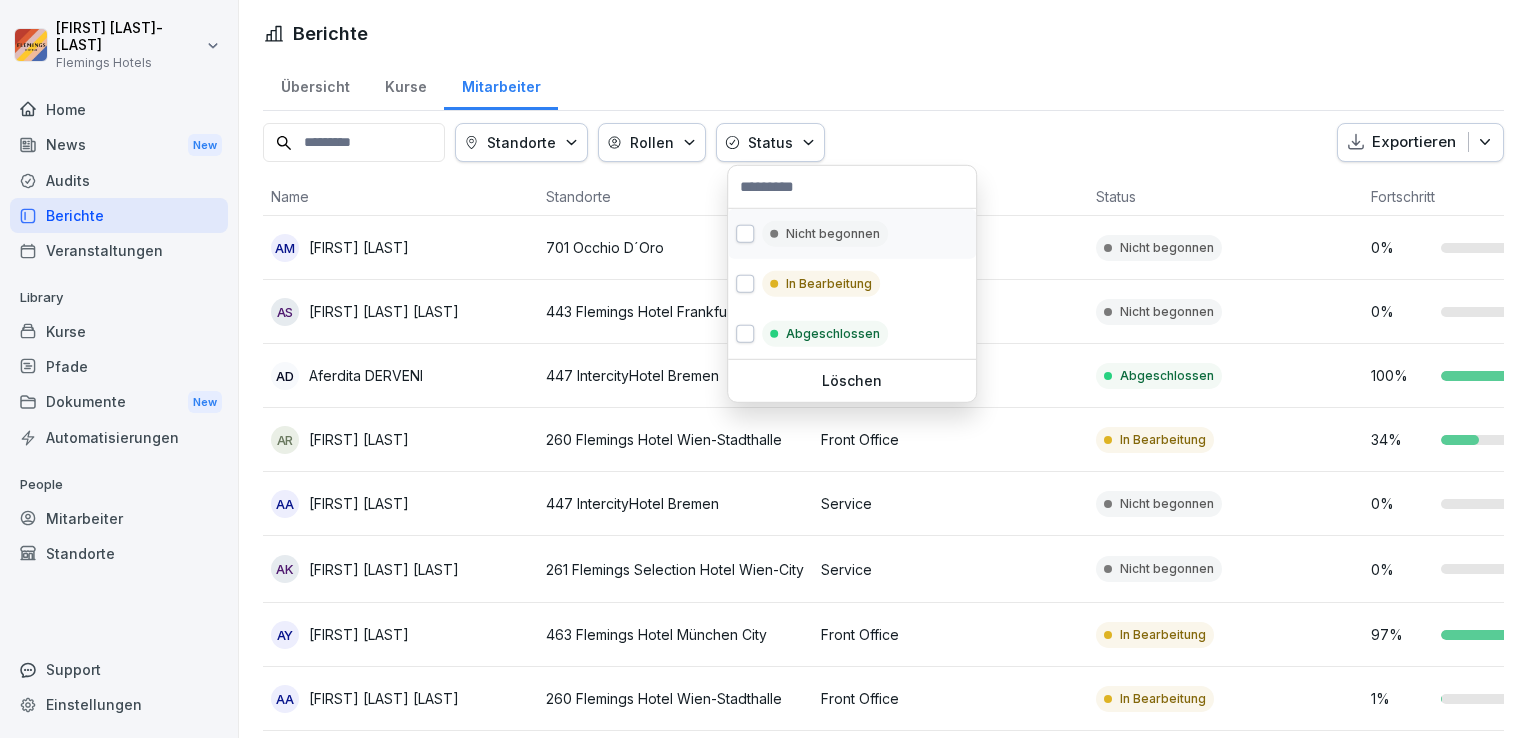 click on "Nicht begonnen" at bounding box center (833, 234) 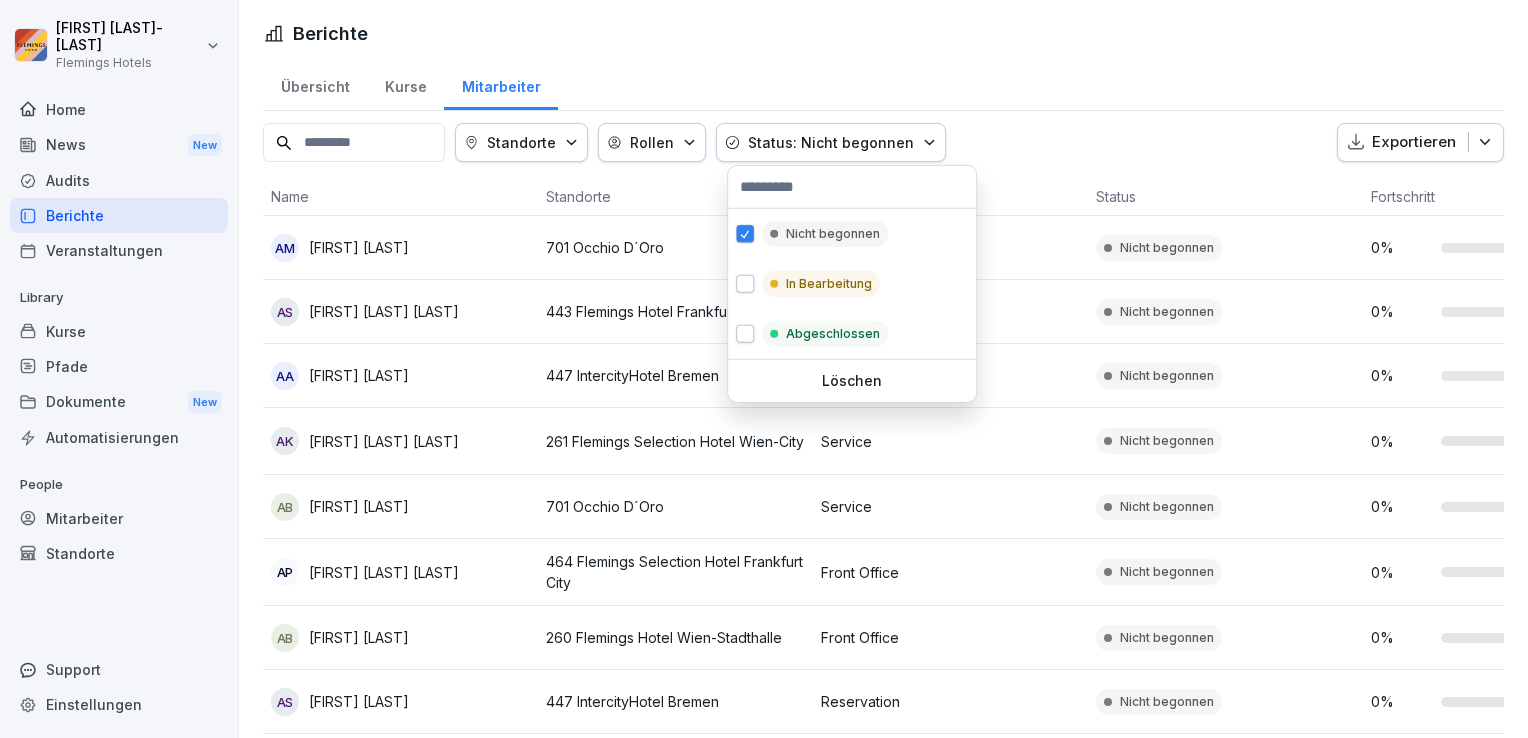 click 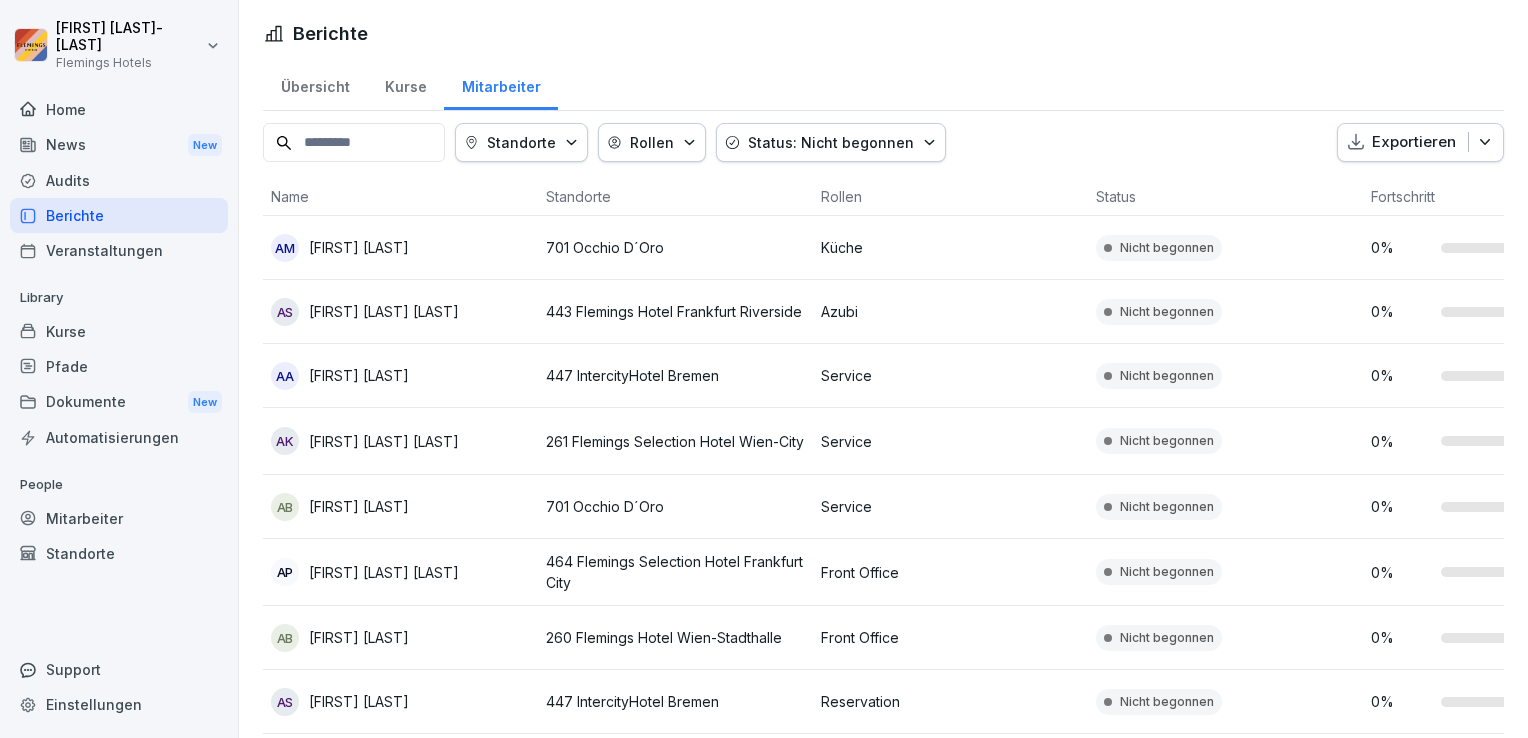 click on "Status: Nicht begonnen" at bounding box center (831, 142) 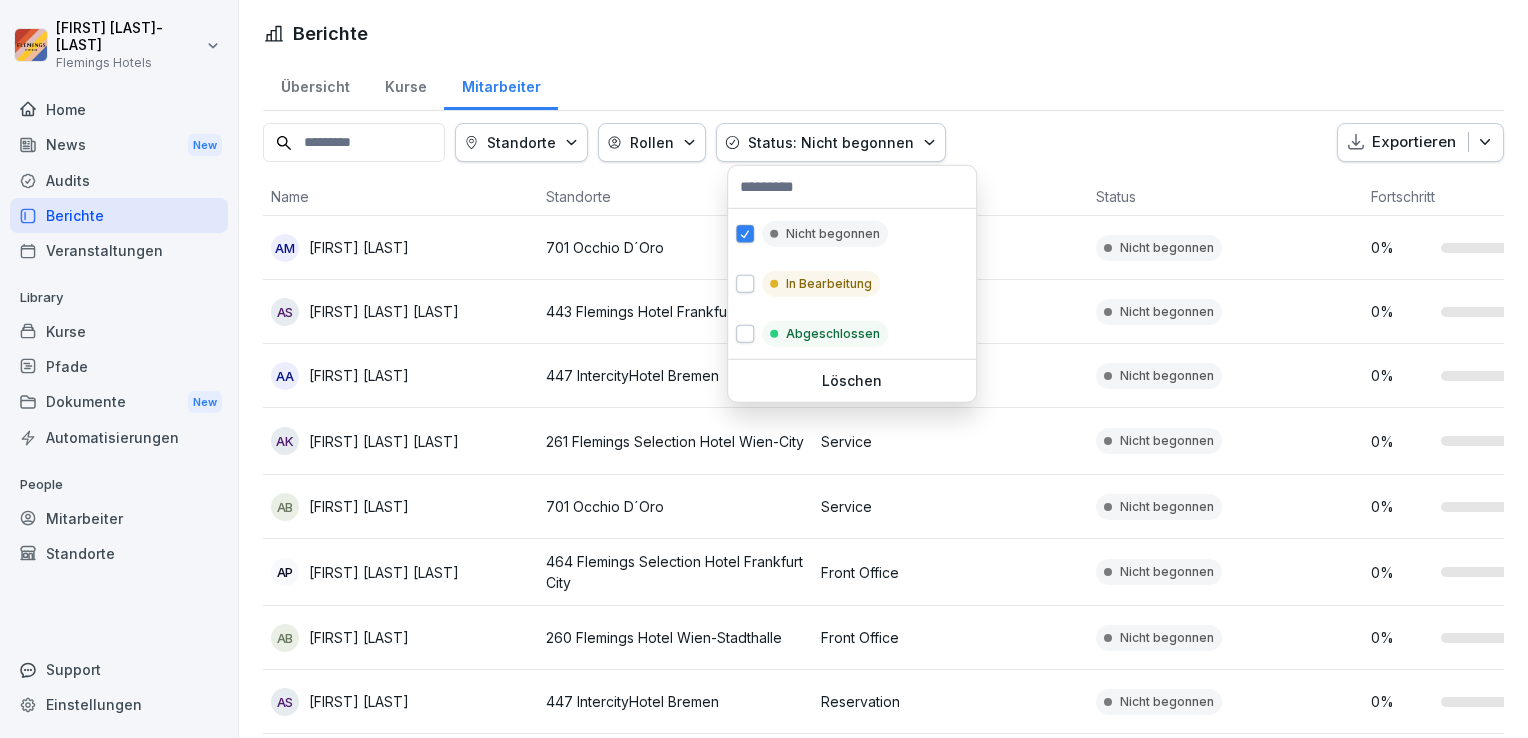 click on "[FIRST]   [LAST] Flemings Hotels Home News New Audits Berichte Veranstaltungen Library Kurse Pfade Dokumente New Automatisierungen People Mitarbeiter Standorte Support Einstellungen Berichte Übersicht Kurse Mitarbeiter Standorte Rollen Status: Nicht begonnen Exportieren Name Standorte Rollen Status Fortschritt AM [FIRST]  [LAST] 701 Occhio D´Oro Küche Nicht begonnen 0 % AS [FIRST] [LAST] 443 Flemings Hotel Frankfurt Riverside Azubi Nicht begonnen 0 % AA [FIRST] [LAST] 447 IntercityHotel Bremen Service Nicht begonnen 0 % AK [FIRST] [LAST] 261 Flemings Selection Hotel Wien-City Service Nicht begonnen 0 % AB [FIRST] [LAST] 701 Occhio D´Oro Service Nicht begonnen 0 % AP [FIRST] [LAST] 464 Flemings Selection Hotel Frankfurt City Front Office Nicht begonnen 0 % AB [FIRST] [LAST] 260 Flemings Hotel Wien-Stadthalle Front Office Nicht begonnen 0 % AS [FIRST] [LAST] 447 IntercityHotel Bremen Reservation Nicht begonnen 0 % AB [FIRST] [LAST] 447 IntercityHotel Bremen Service 0 % AT" at bounding box center [764, 369] 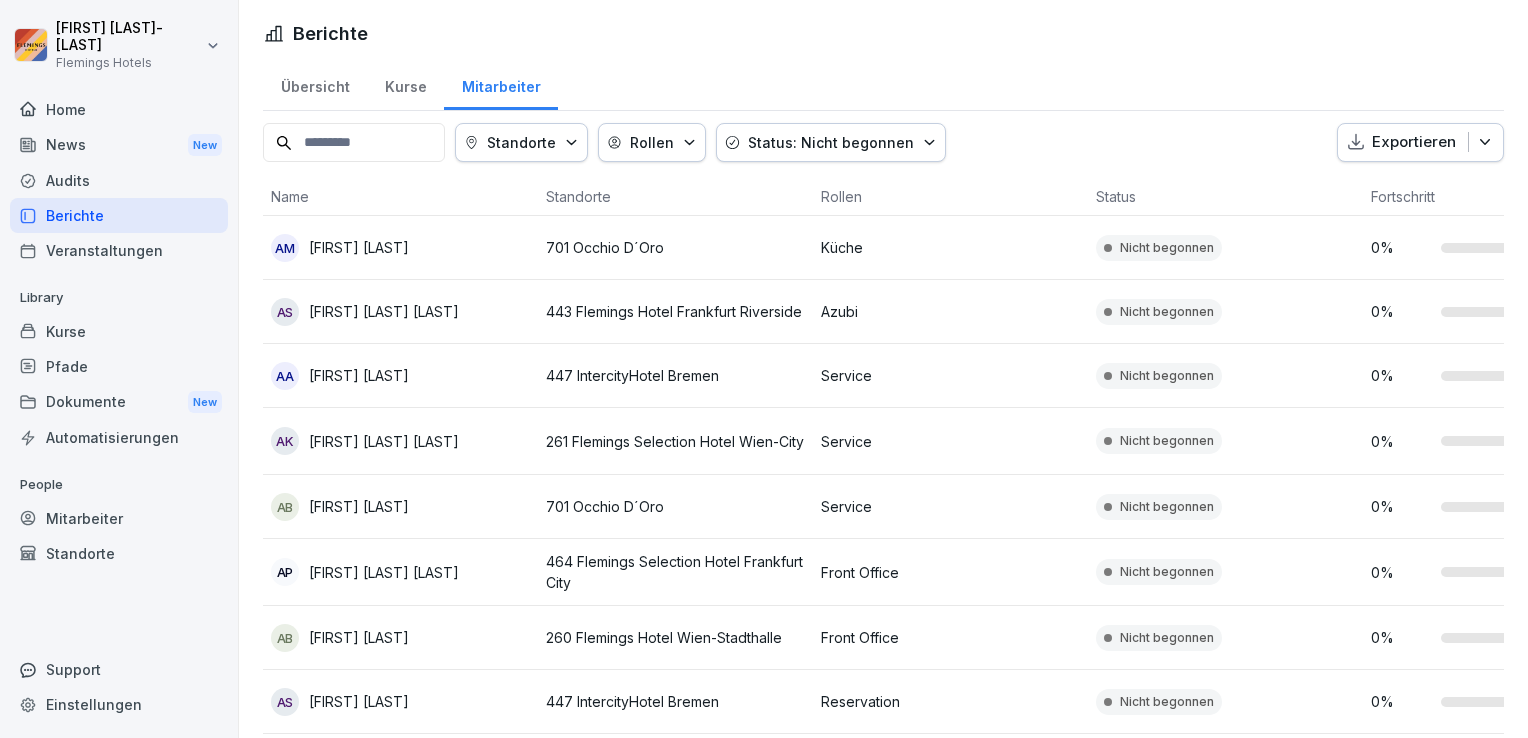 click on "Status: Nicht begonnen" at bounding box center (831, 142) 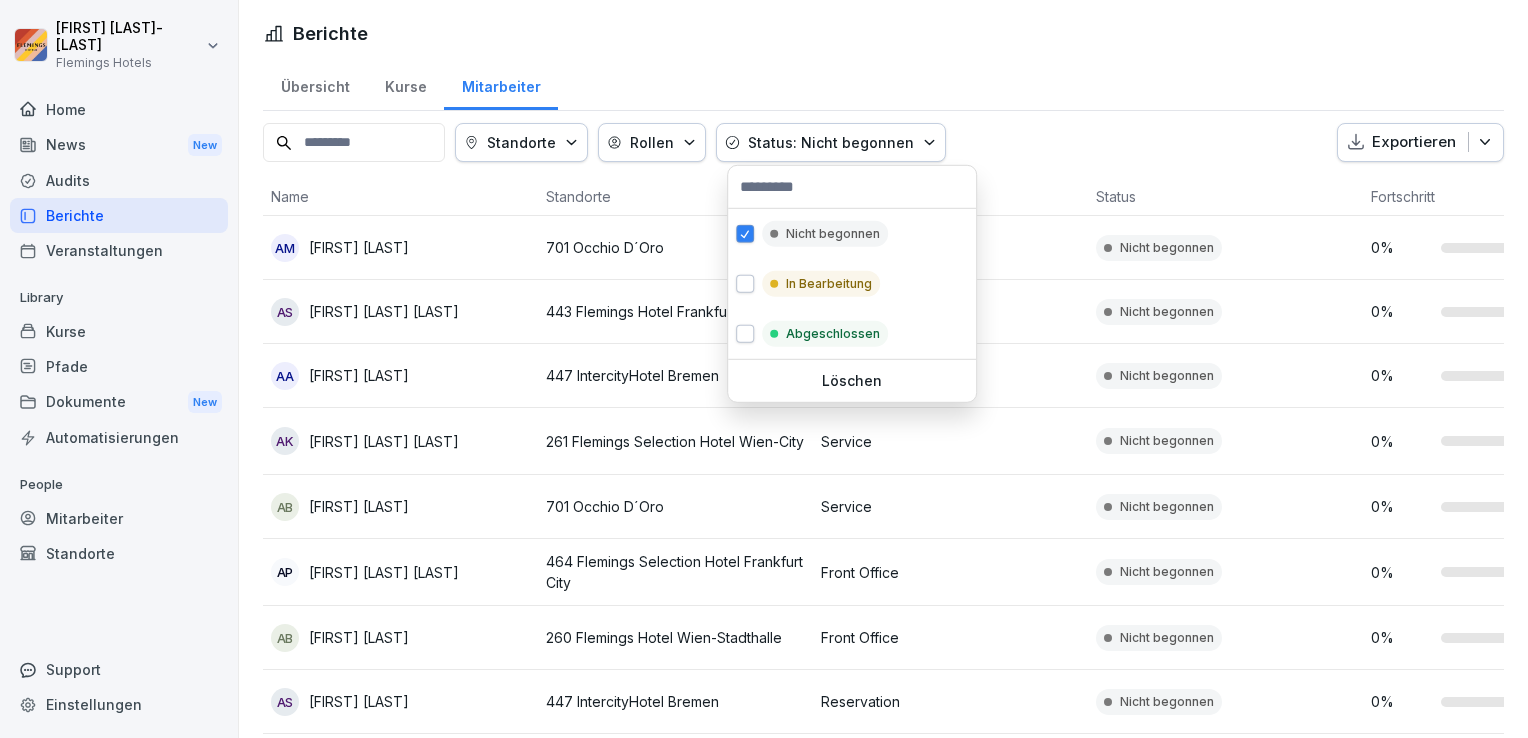 click on "[FIRST]   [LAST] Flemings Hotels Home News New Audits Berichte Veranstaltungen Library Kurse Pfade Dokumente New Automatisierungen People Mitarbeiter Standorte Support Einstellungen Berichte Übersicht Kurse Mitarbeiter Standorte Rollen Status: Nicht begonnen Exportieren Name Standorte Rollen Status Fortschritt AM [FIRST]  [LAST] 701 Occhio D´Oro Küche Nicht begonnen 0 % AS [FIRST] [LAST] 443 Flemings Hotel Frankfurt Riverside Azubi Nicht begonnen 0 % AA [FIRST] [LAST] 447 IntercityHotel Bremen Service Nicht begonnen 0 % AK [FIRST] [LAST] 261 Flemings Selection Hotel Wien-City Service Nicht begonnen 0 % AB [FIRST] [LAST] 701 Occhio D´Oro Service Nicht begonnen 0 % AP [FIRST] [LAST] 464 Flemings Selection Hotel Frankfurt City Front Office Nicht begonnen 0 % AB [FIRST] [LAST] 260 Flemings Hotel Wien-Stadthalle Front Office Nicht begonnen 0 % AS [FIRST] [LAST] 447 IntercityHotel Bremen Reservation Nicht begonnen 0 % AB [FIRST] [LAST] 447 IntercityHotel Bremen Service 0 % AT" at bounding box center [764, 369] 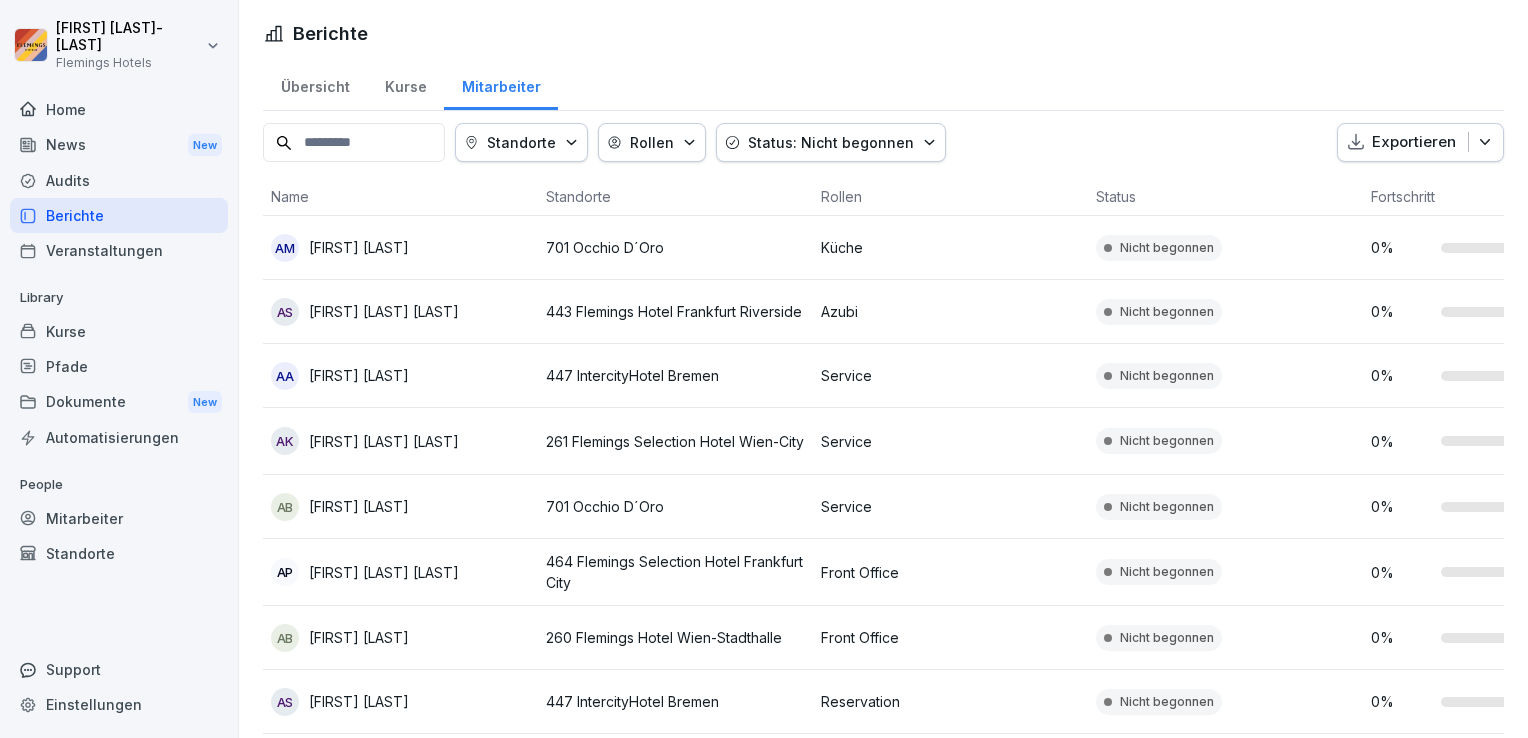 click on "Status: Nicht begonnen" at bounding box center [831, 142] 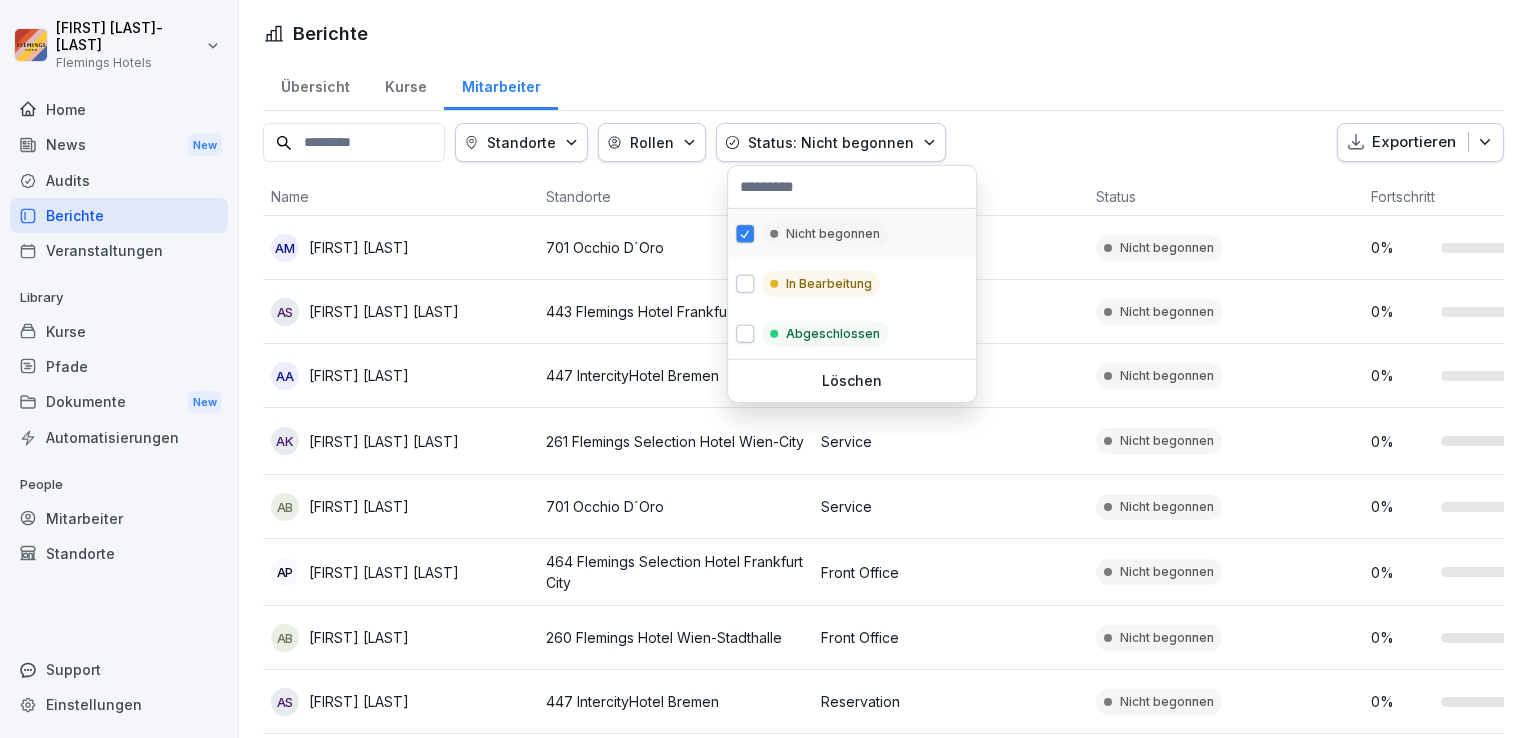 click on "Nicht begonnen" at bounding box center [825, 234] 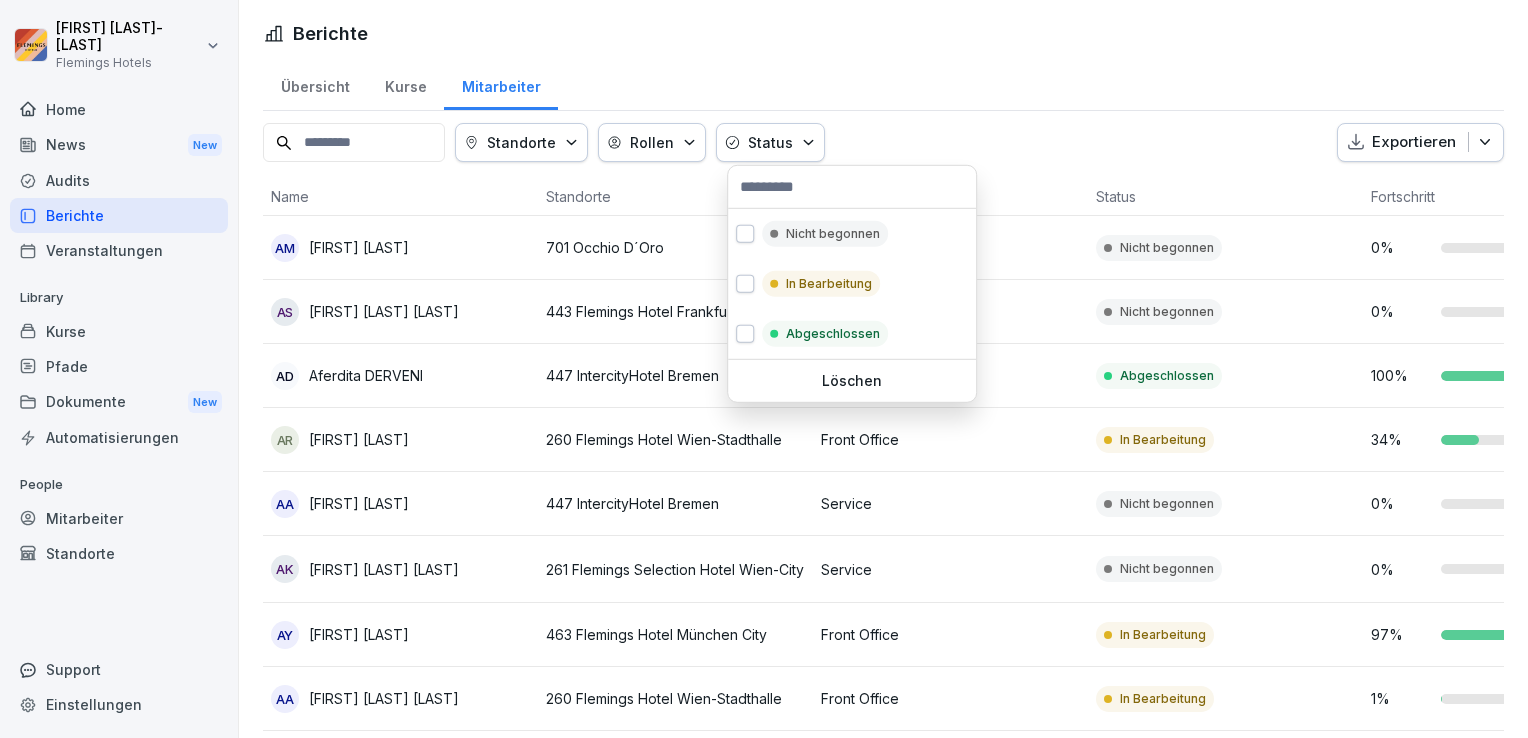 click on "Flemings Hotels Home News New Audits Berichte Veranstaltungen Library Kurse Pfade Dokumente New Automatisierungen People Mitarbeiter Standorte Support Einstellungen Berichte Übersicht Kurse Mitarbeiter Standorte Rollen Status Exportieren Name Standorte Rollen Status Fortschritt AM [FIRST] [LAST] 701 Occhio D´Oro Küche Nicht begonnen 0 % AS [FIRST] [LAST] 443 Flemings Hotel Frankfurt Riverside Azubi Nicht begonnen 0 % AD [FIRST] [LAST] 447 IntercityHotel Bremen Front Office Abgeschlossen 100 % AR [FIRST] [LAST] 260 Flemings Hotel Wien-Stadthalle Front Office In Bearbeitung 34 % AA [FIRST] [LAST] 447 IntercityHotel Bremen Service Nicht begonnen 0 % AK [FIRST] [LAST] 261 Flemings Selection Hotel Wien-City Service Nicht begonnen 0 % AY [FIRST] [LAST] 463 Flemings Hotel München City Front Office In Bearbeitung 97 % AA [FIRST] [LAST] 260 Flemings Hotel Wien-Stadthalle Front Office In Bearbeitung 1 % AM [FIRST] [LAST] 261 Flemings Selection Hotel Wien-City 100 %" at bounding box center [764, 369] 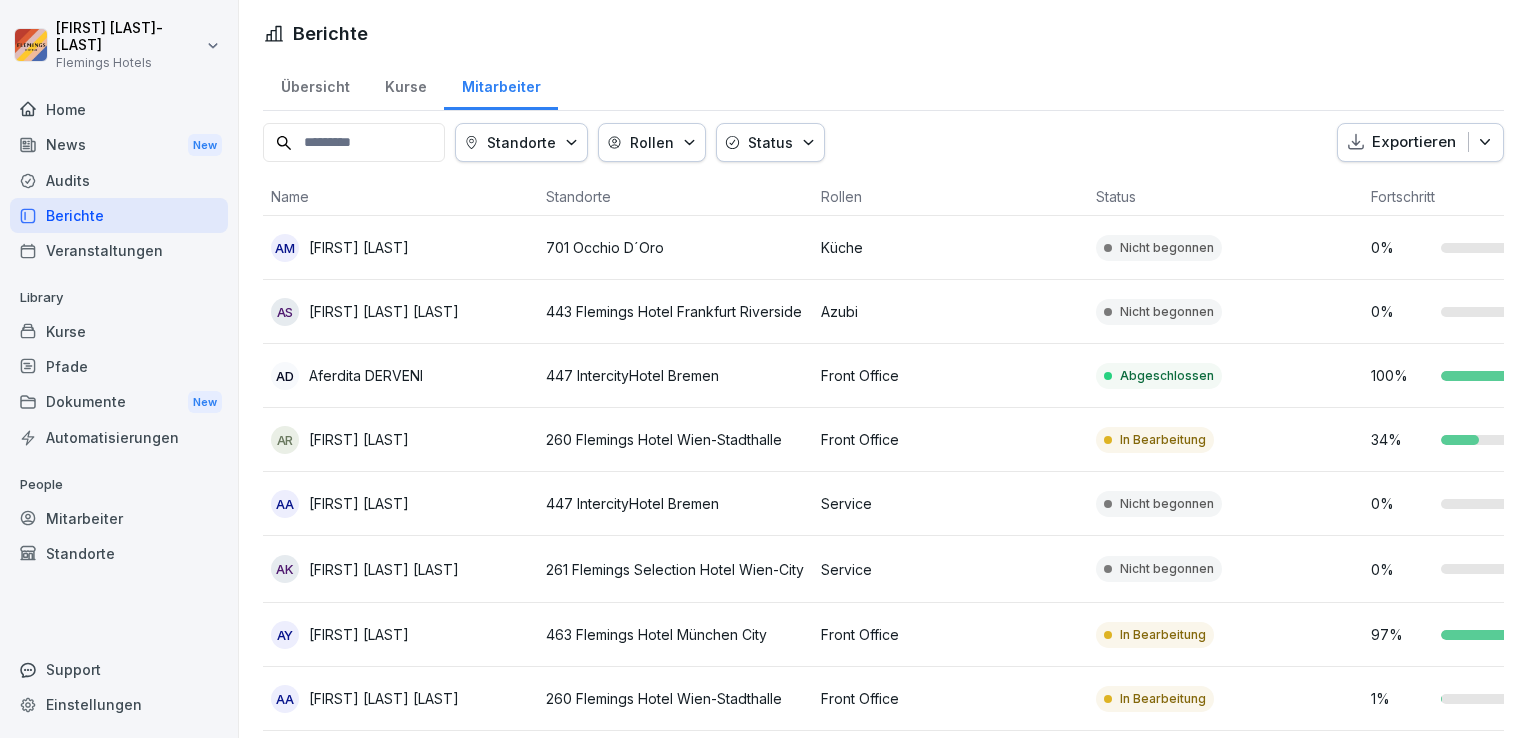 click 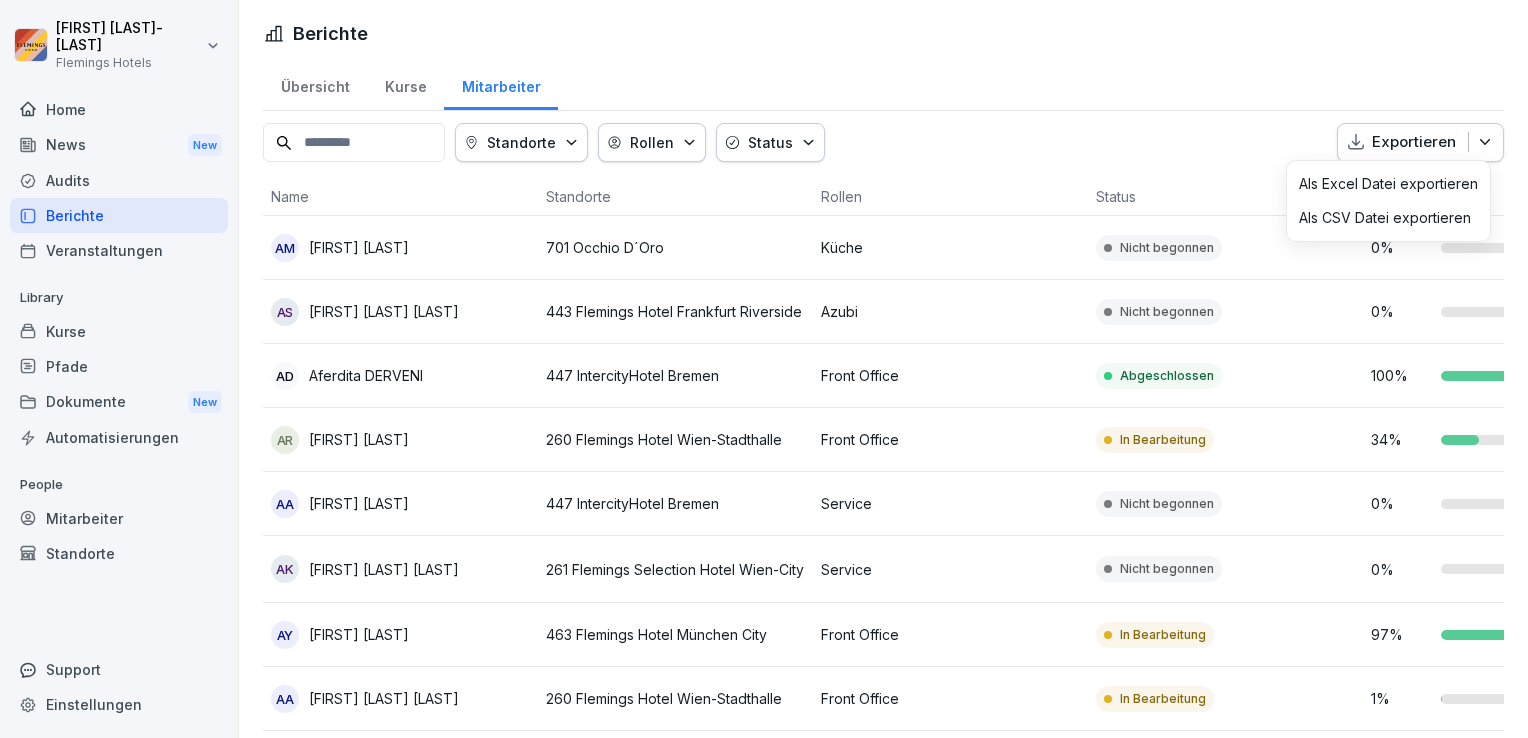 click on "Als Excel Datei exportieren" at bounding box center [1388, 184] 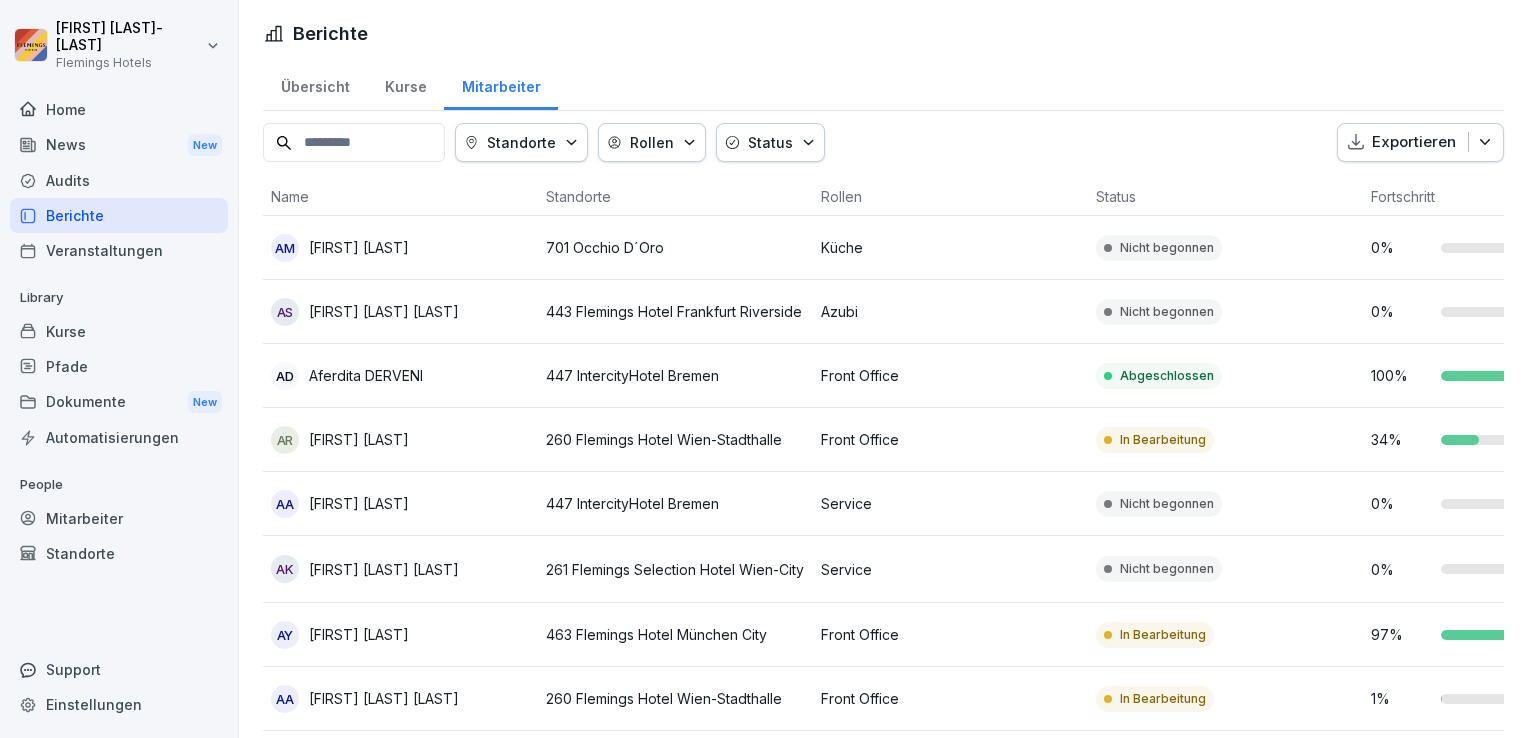 click at bounding box center (354, 142) 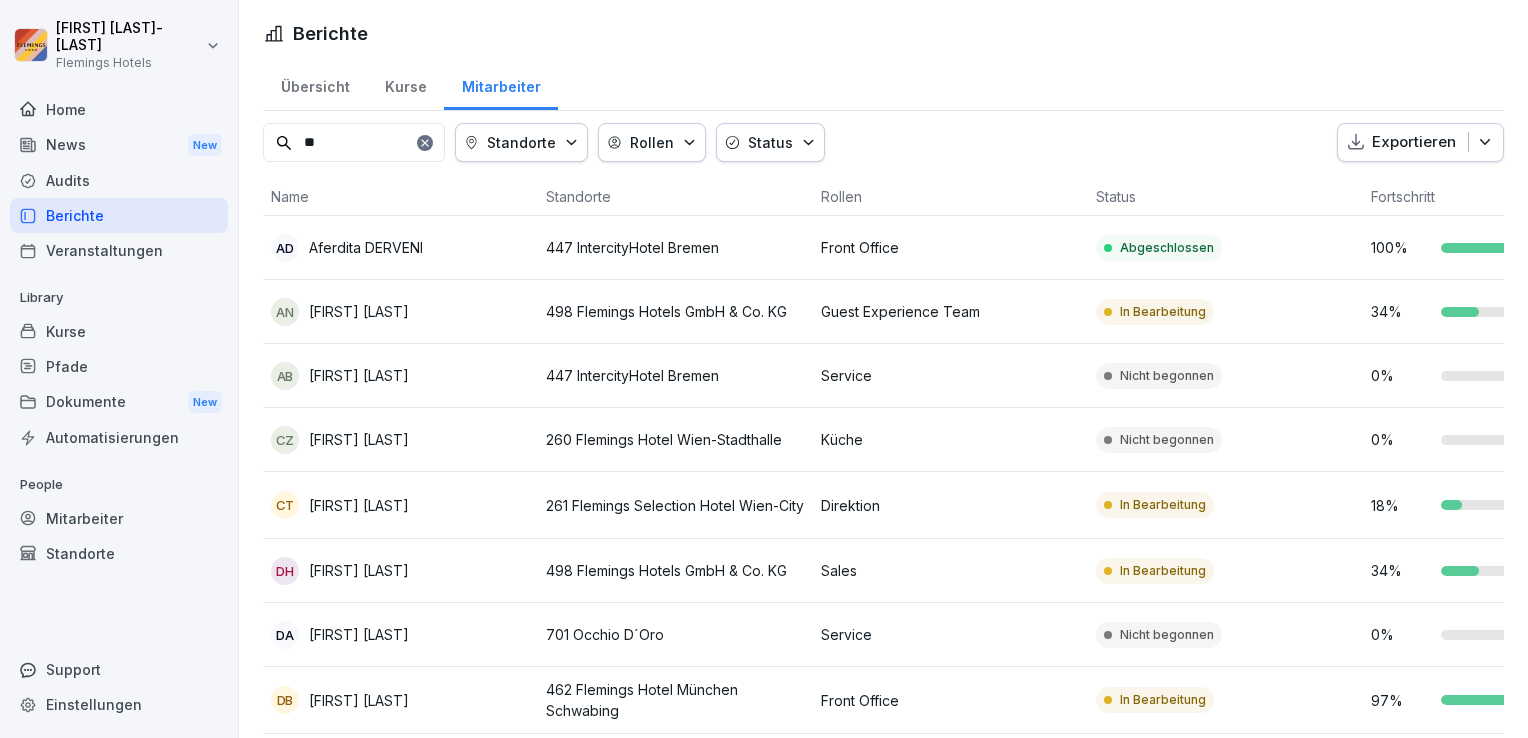 type on "*" 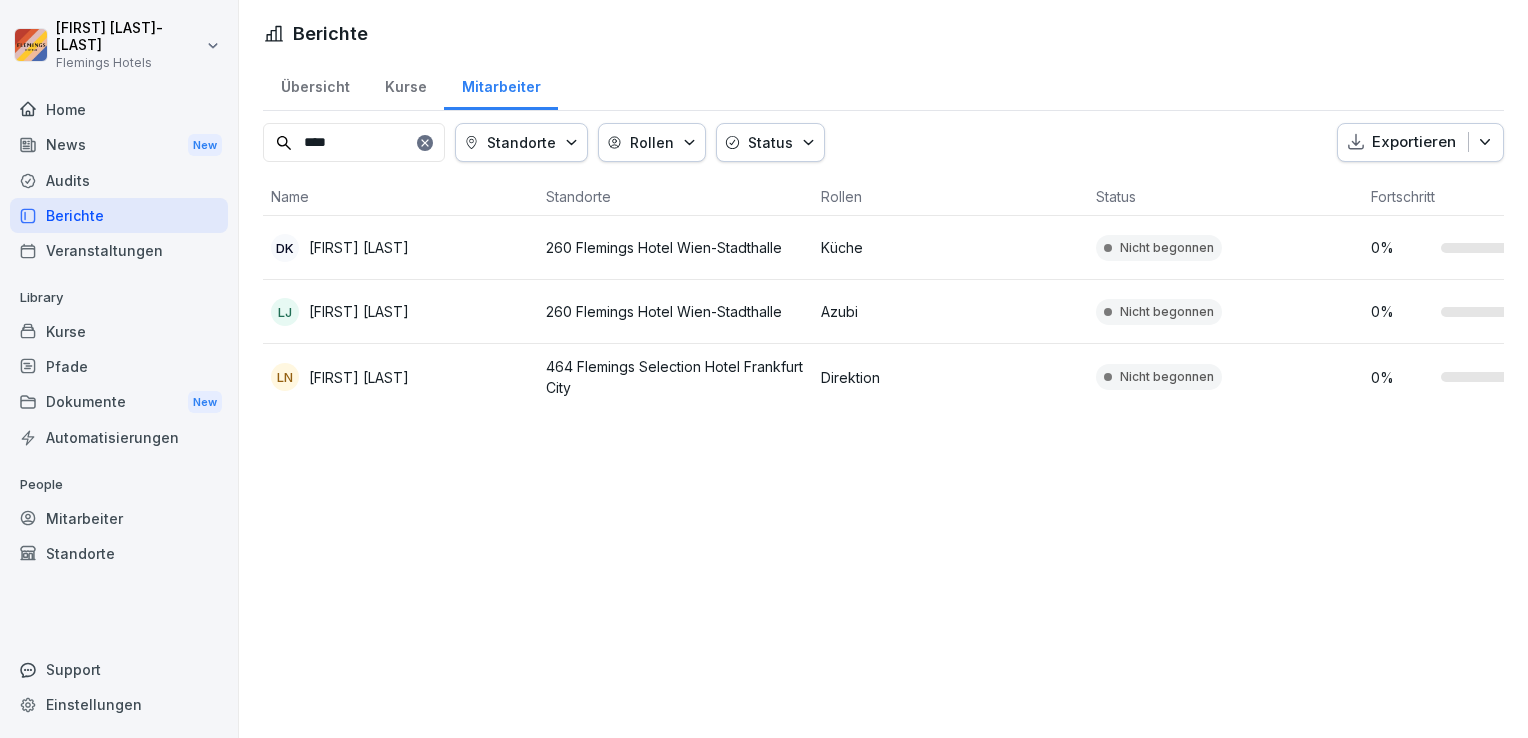 type on "****" 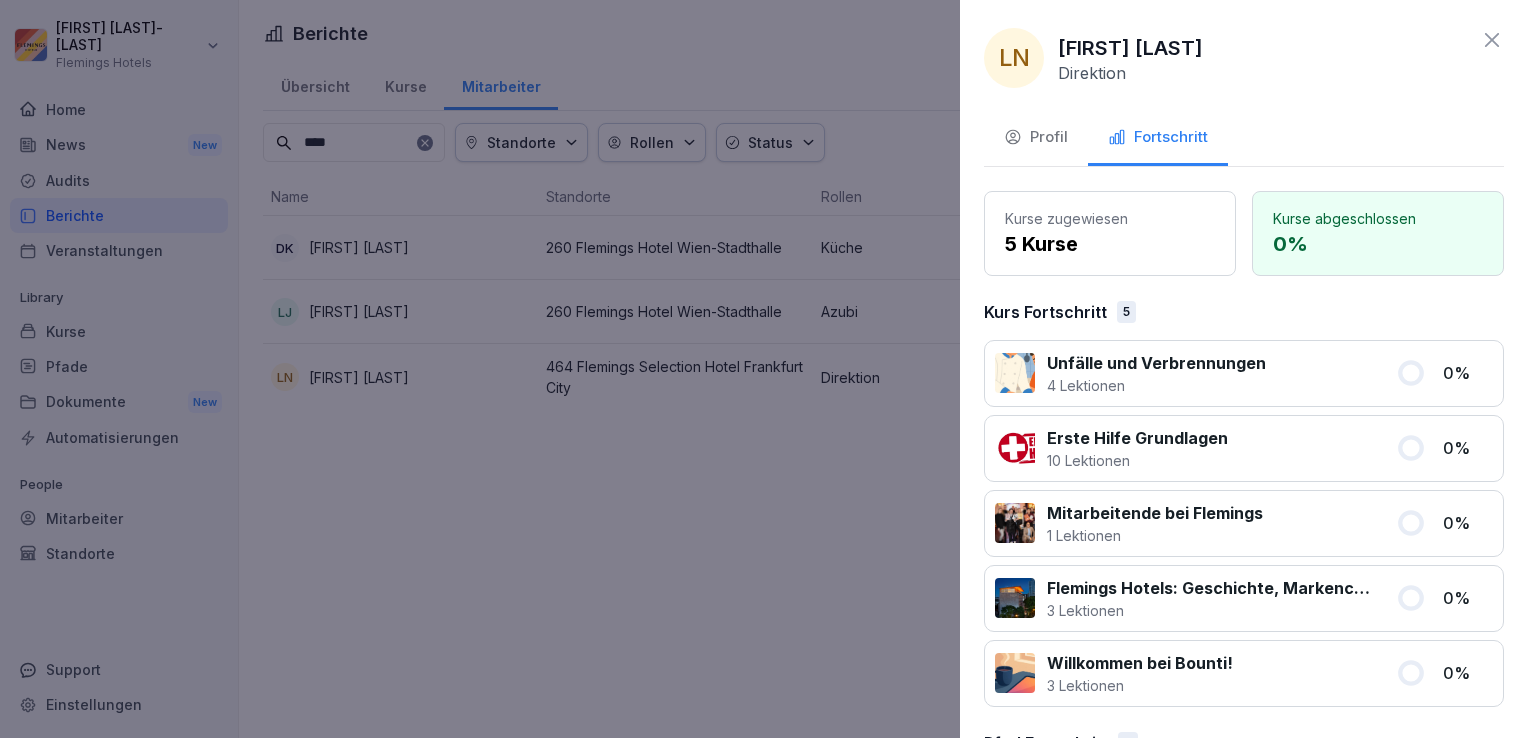 click on "Profil" at bounding box center (1036, 139) 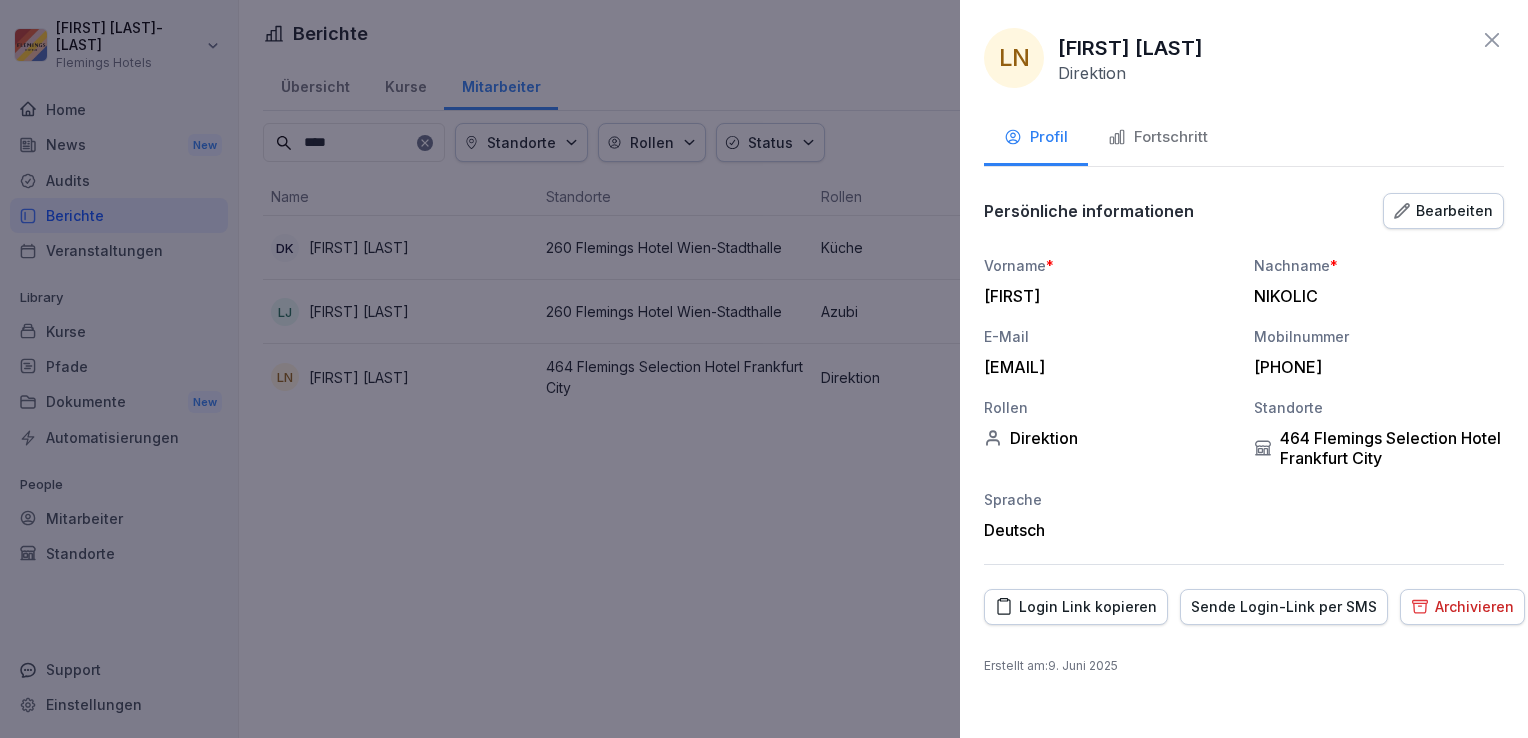 click on "Archivieren" at bounding box center [1462, 607] 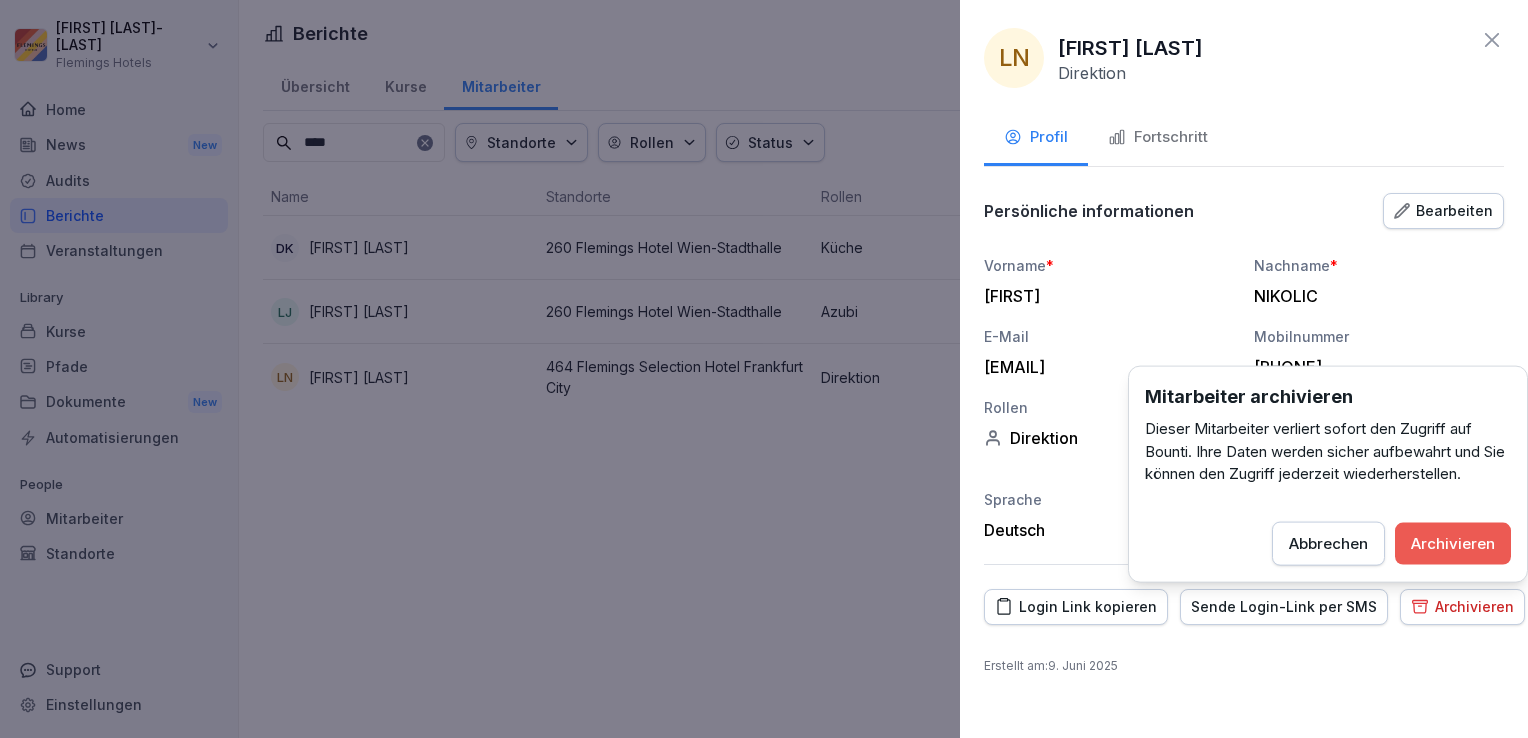 click on "Archivieren" at bounding box center [1453, 543] 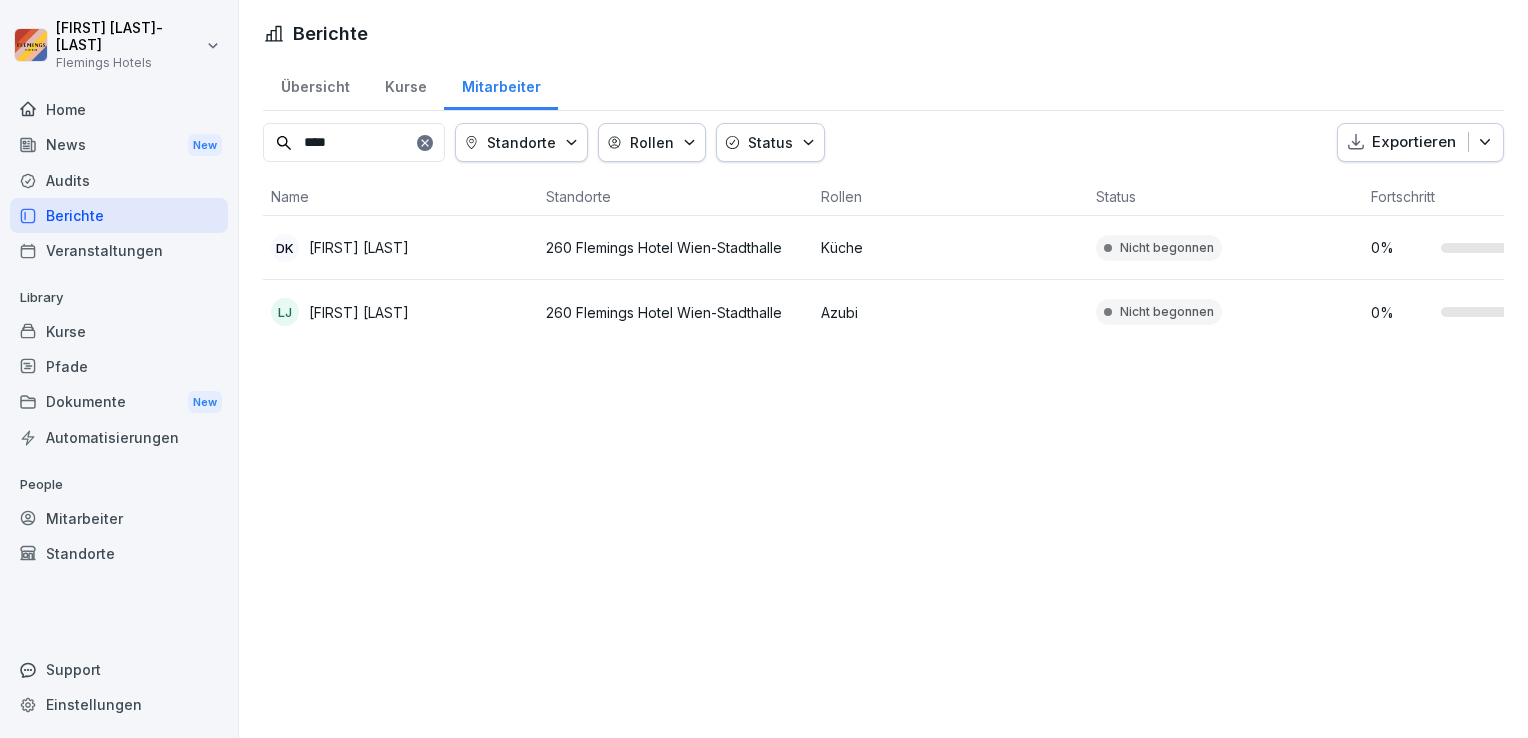 click 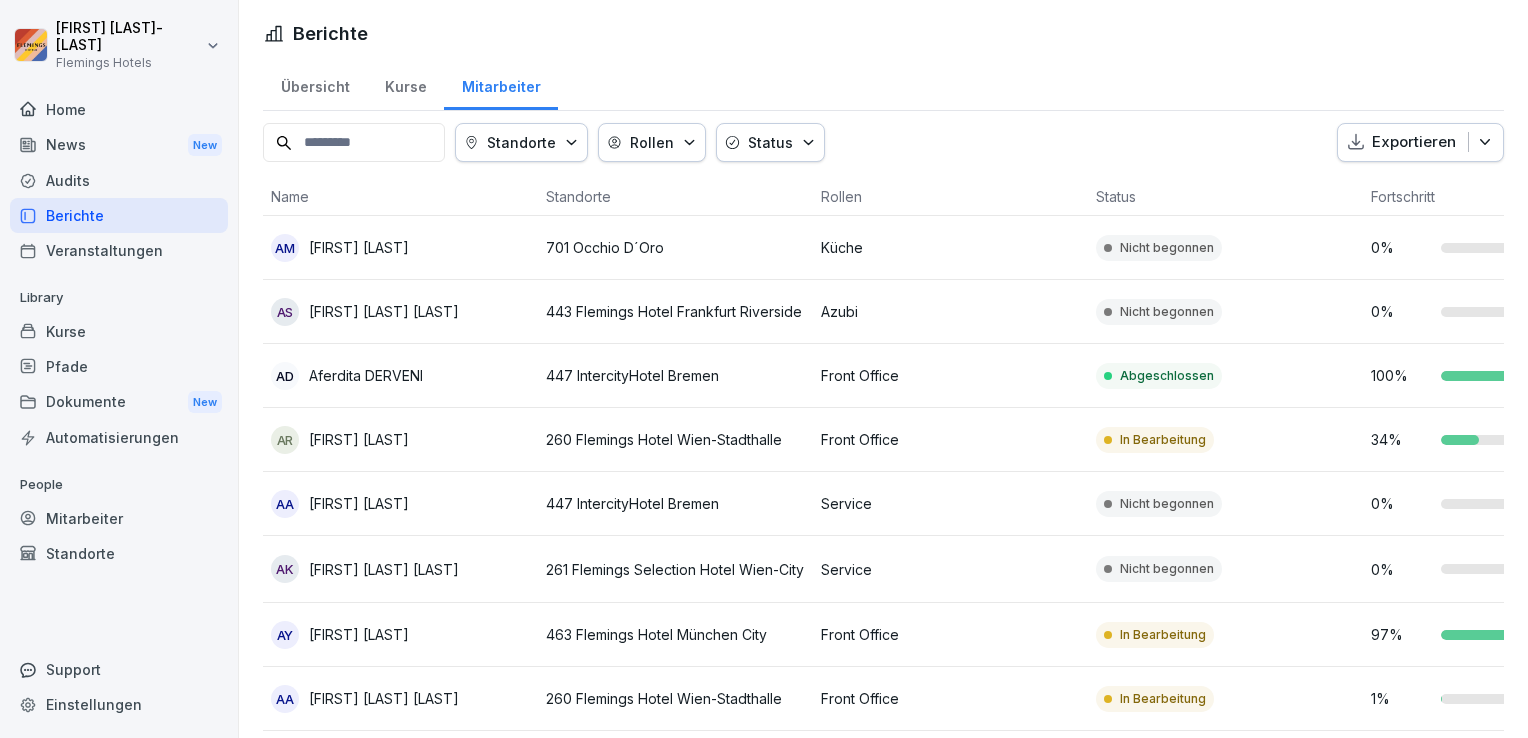 click at bounding box center [354, 142] 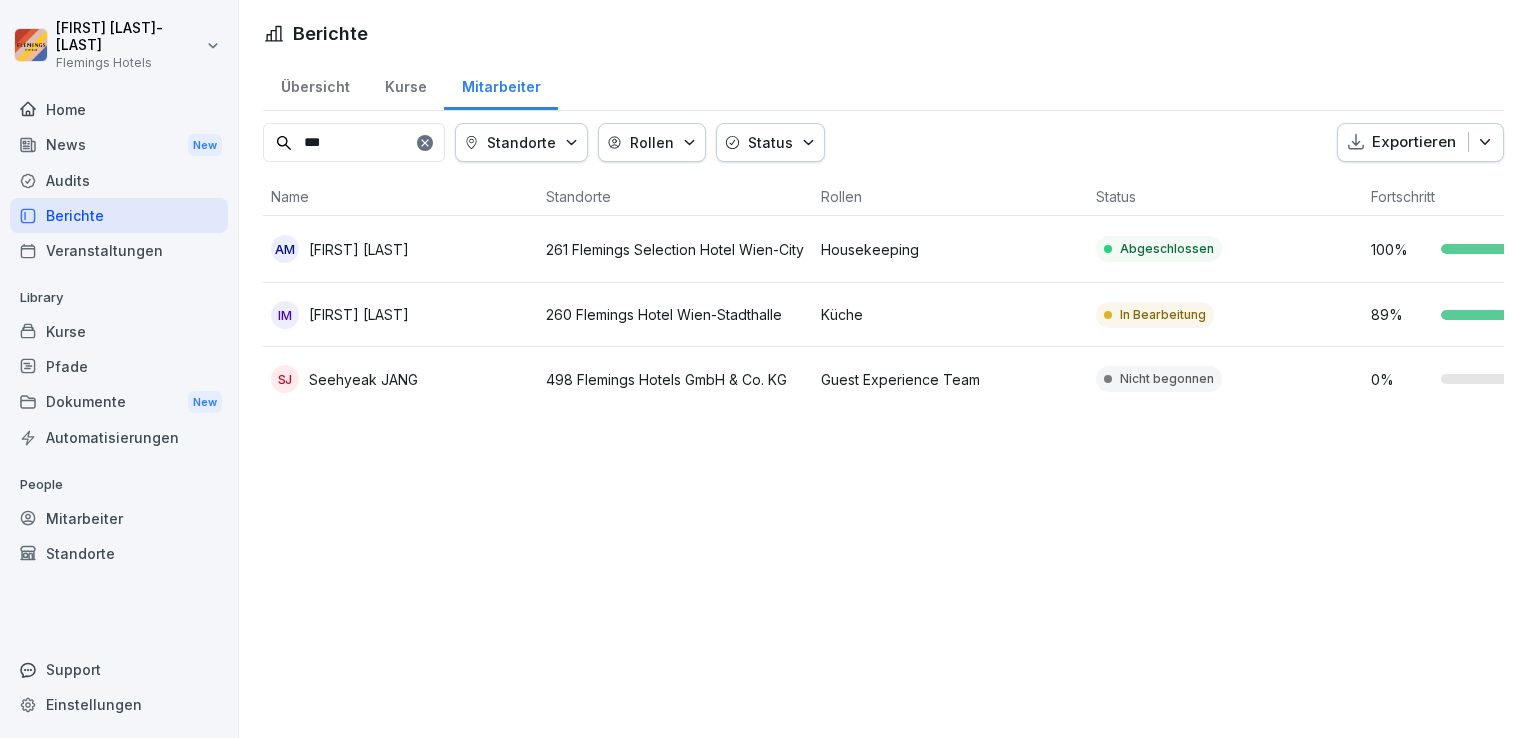 type on "***" 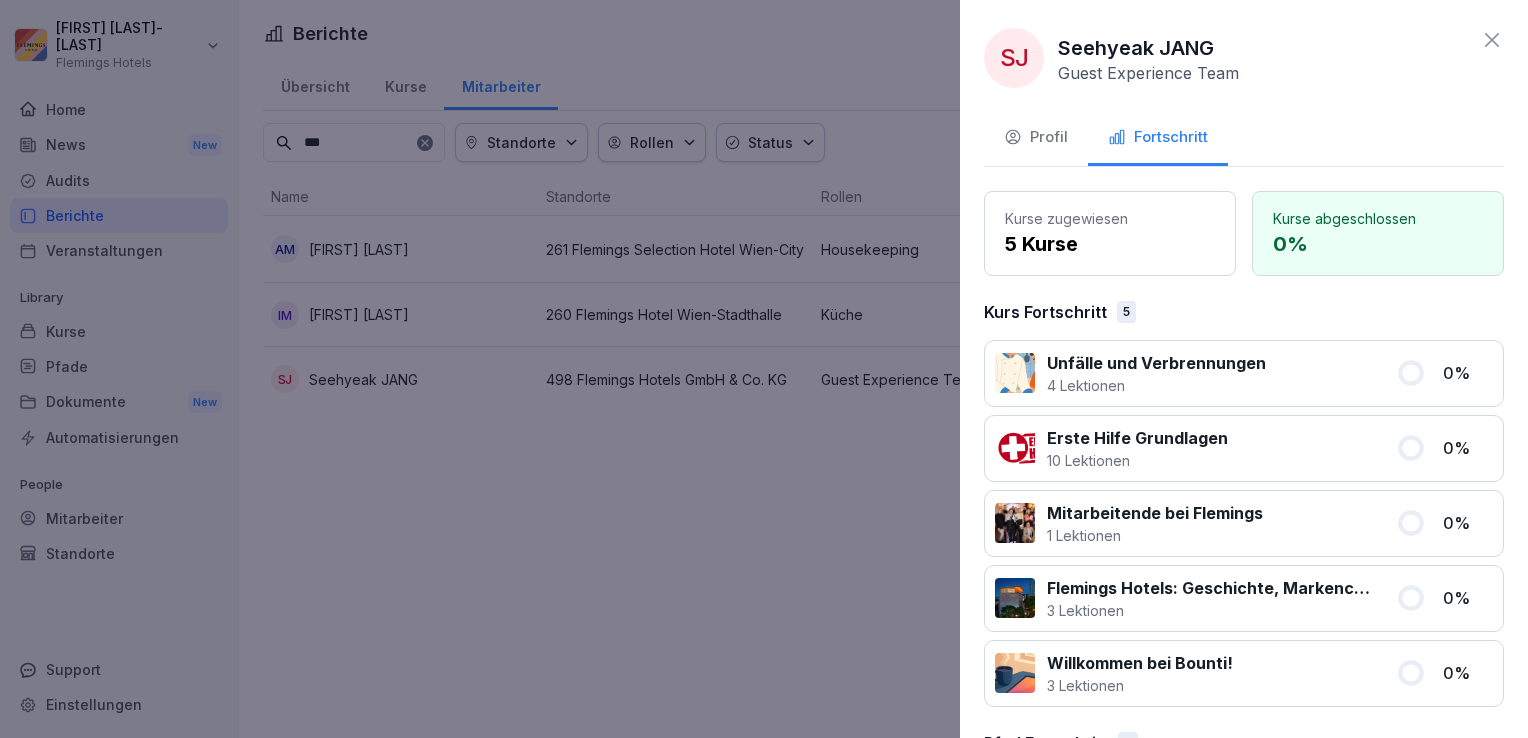click on "Profil" at bounding box center [1036, 137] 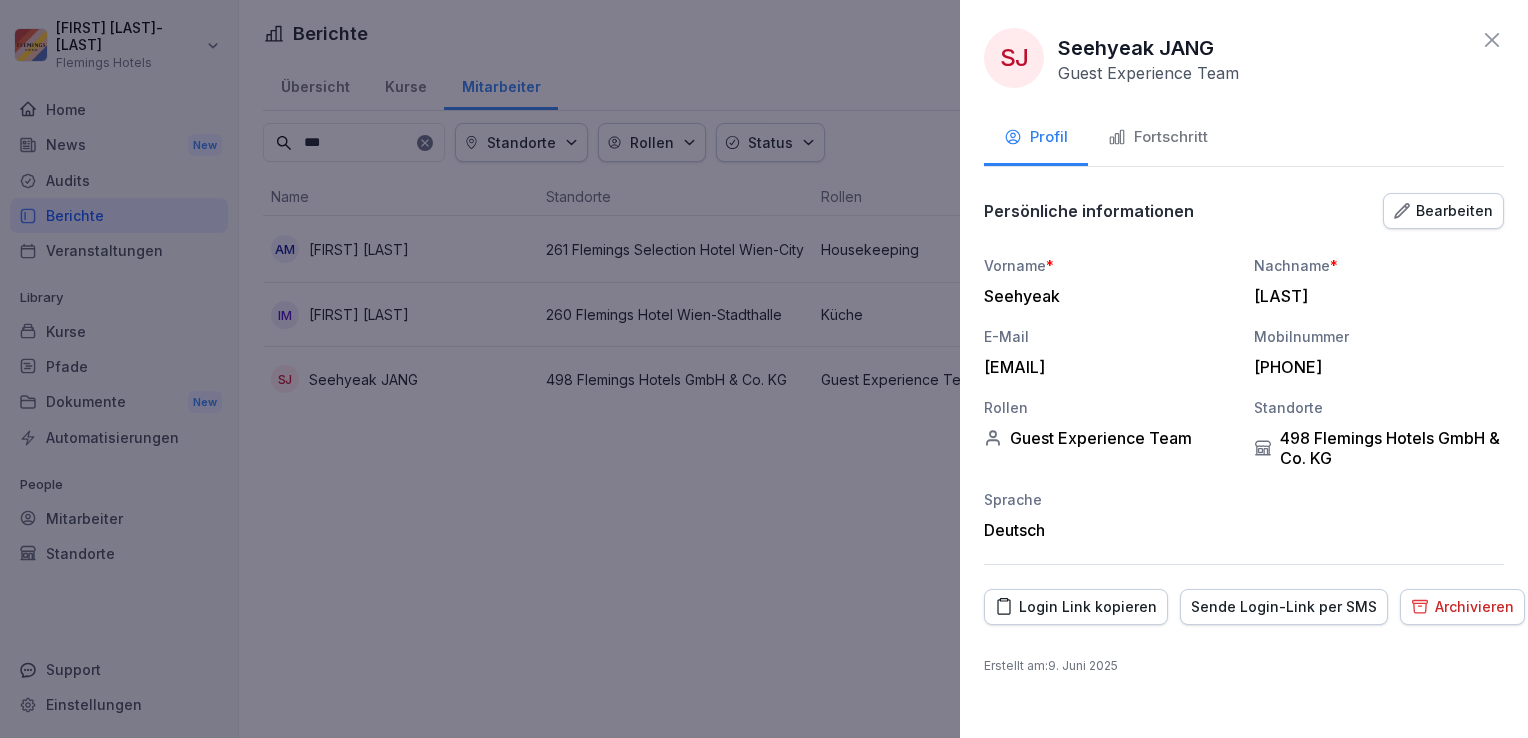 click 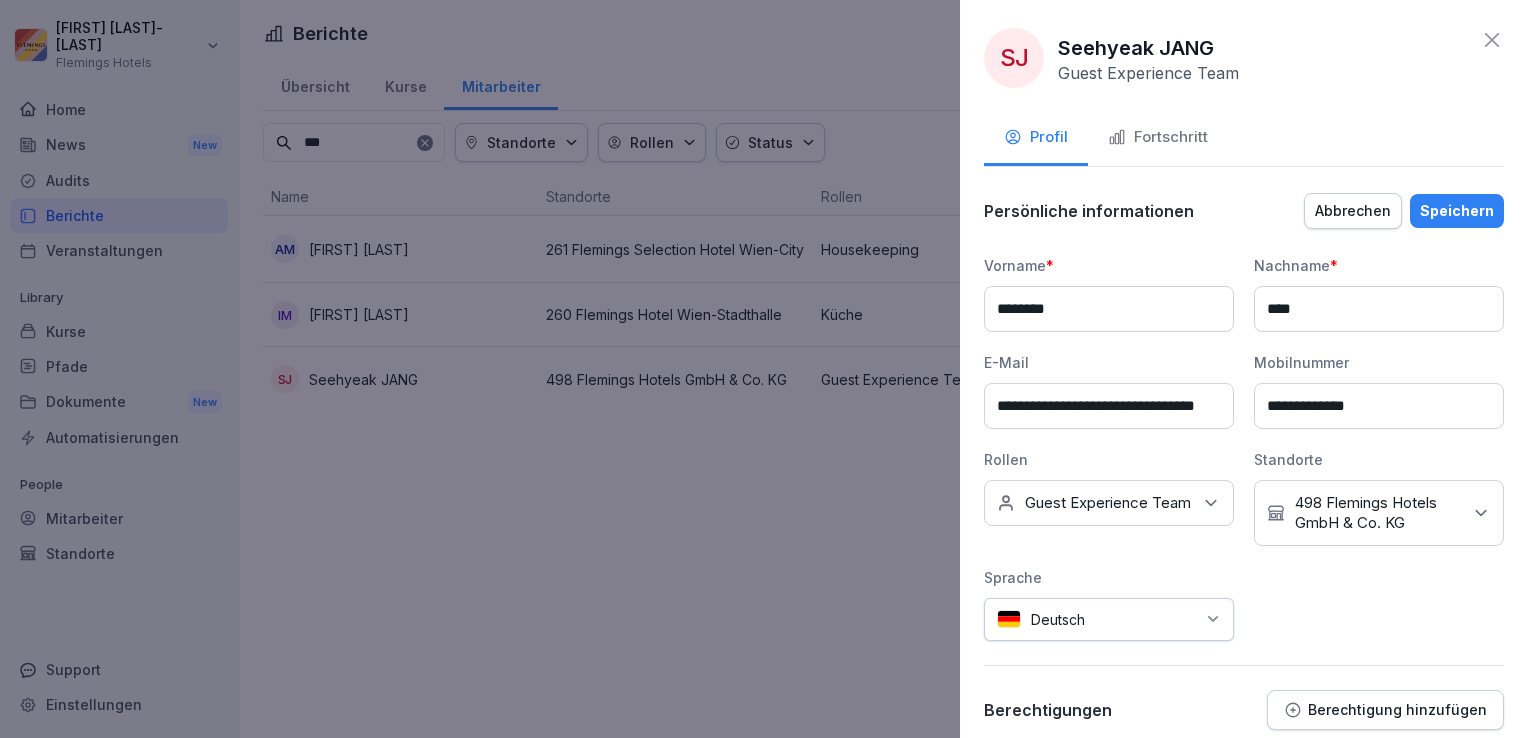 click on "Keine Rollen Guest Experience Team" at bounding box center [1109, 503] 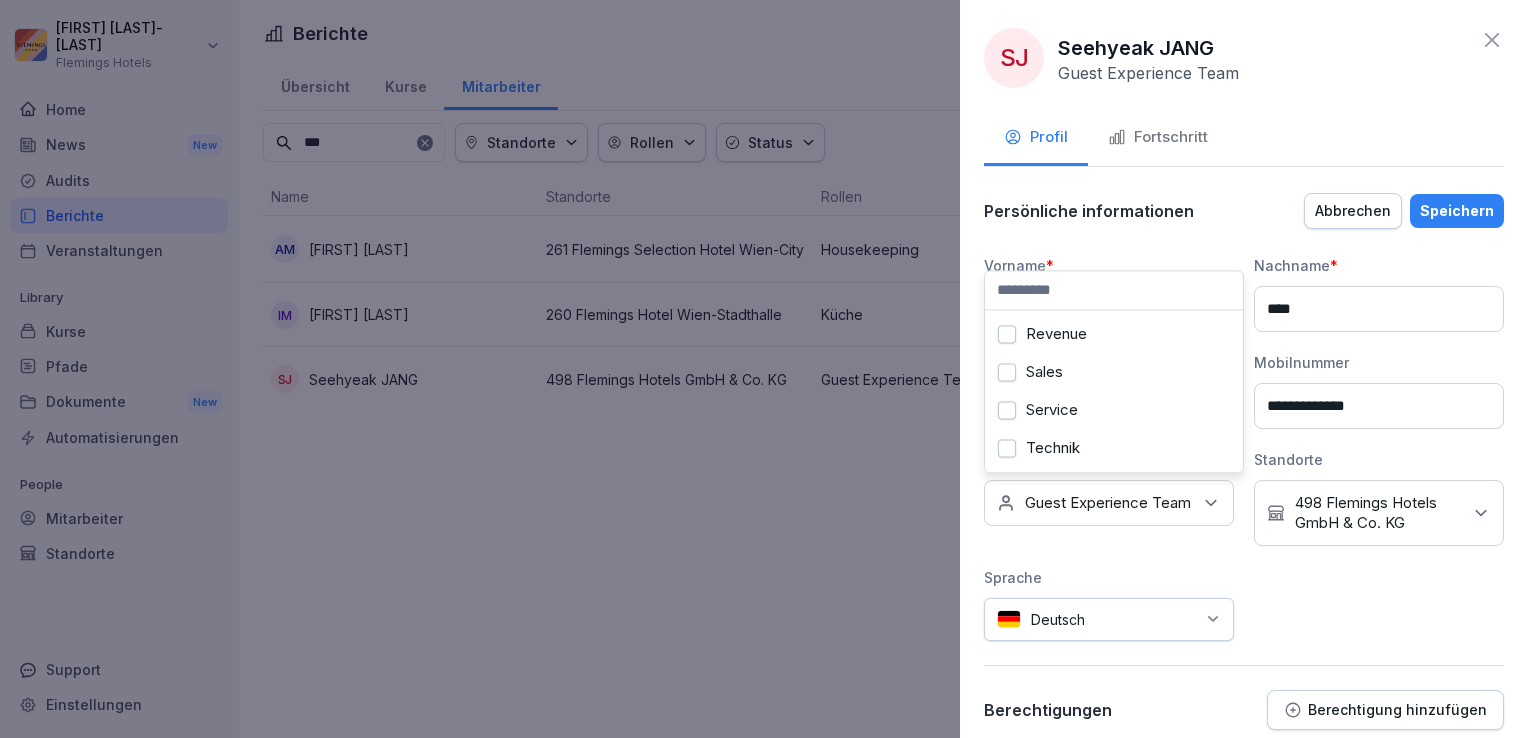 scroll, scrollTop: 623, scrollLeft: 0, axis: vertical 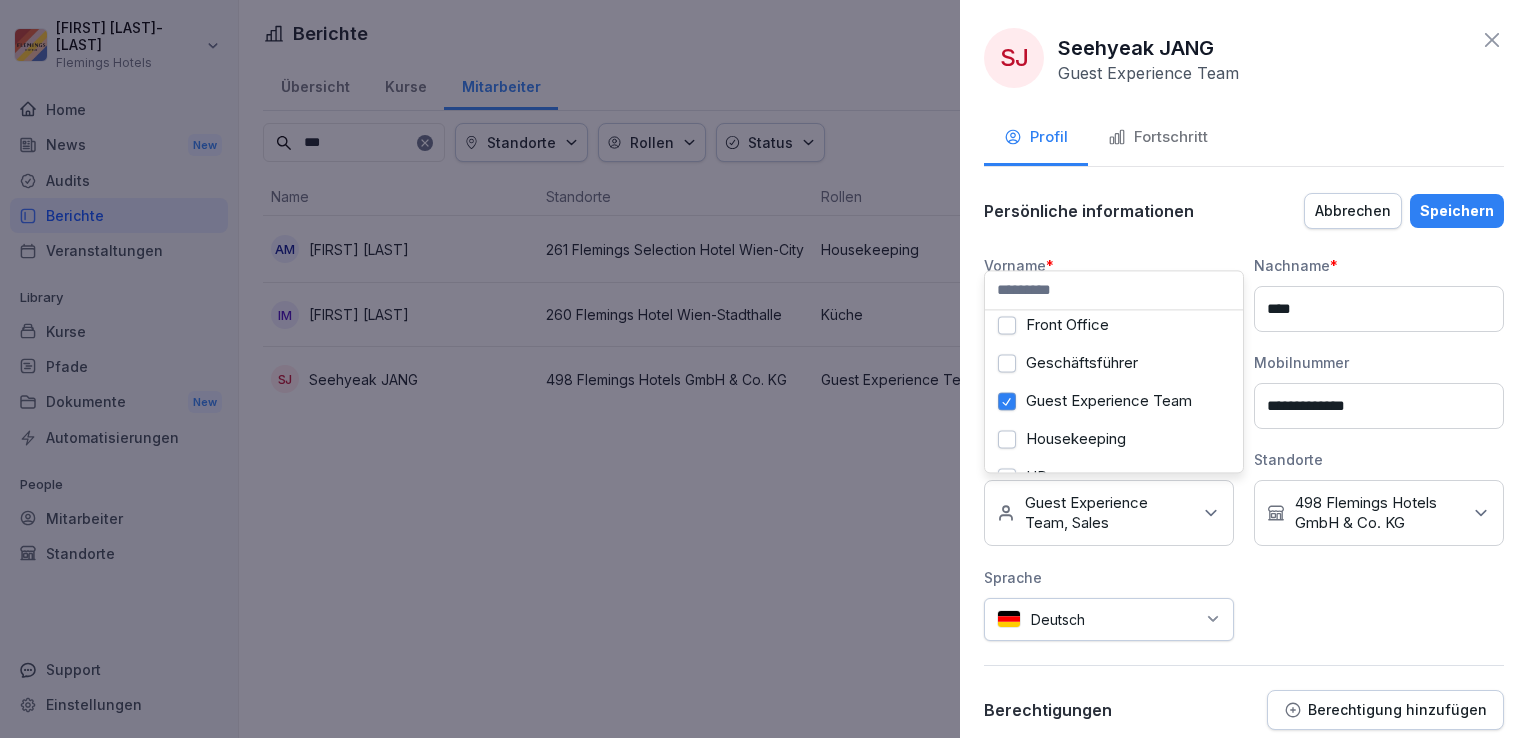click on "Guest Experience Team" at bounding box center [1114, 401] 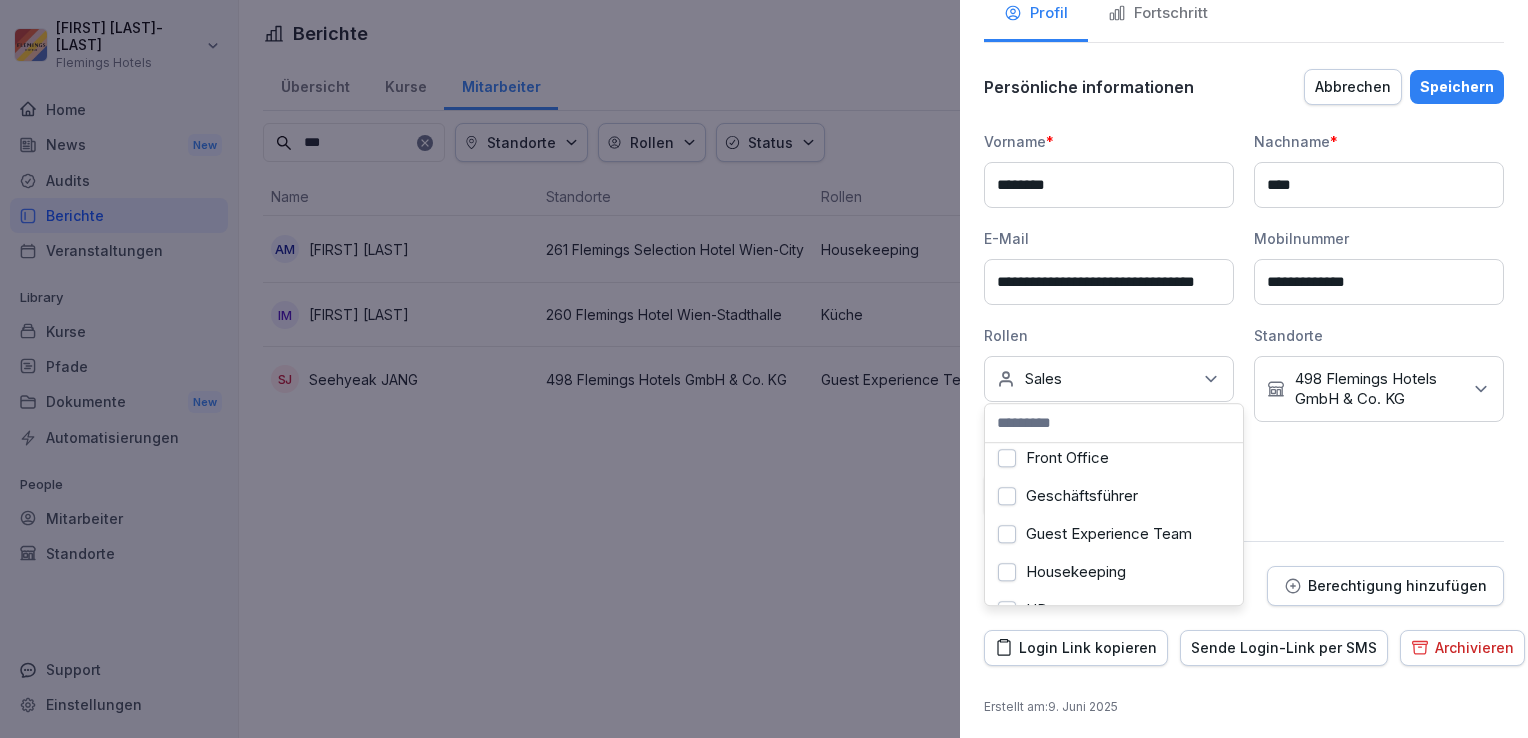 scroll, scrollTop: 125, scrollLeft: 0, axis: vertical 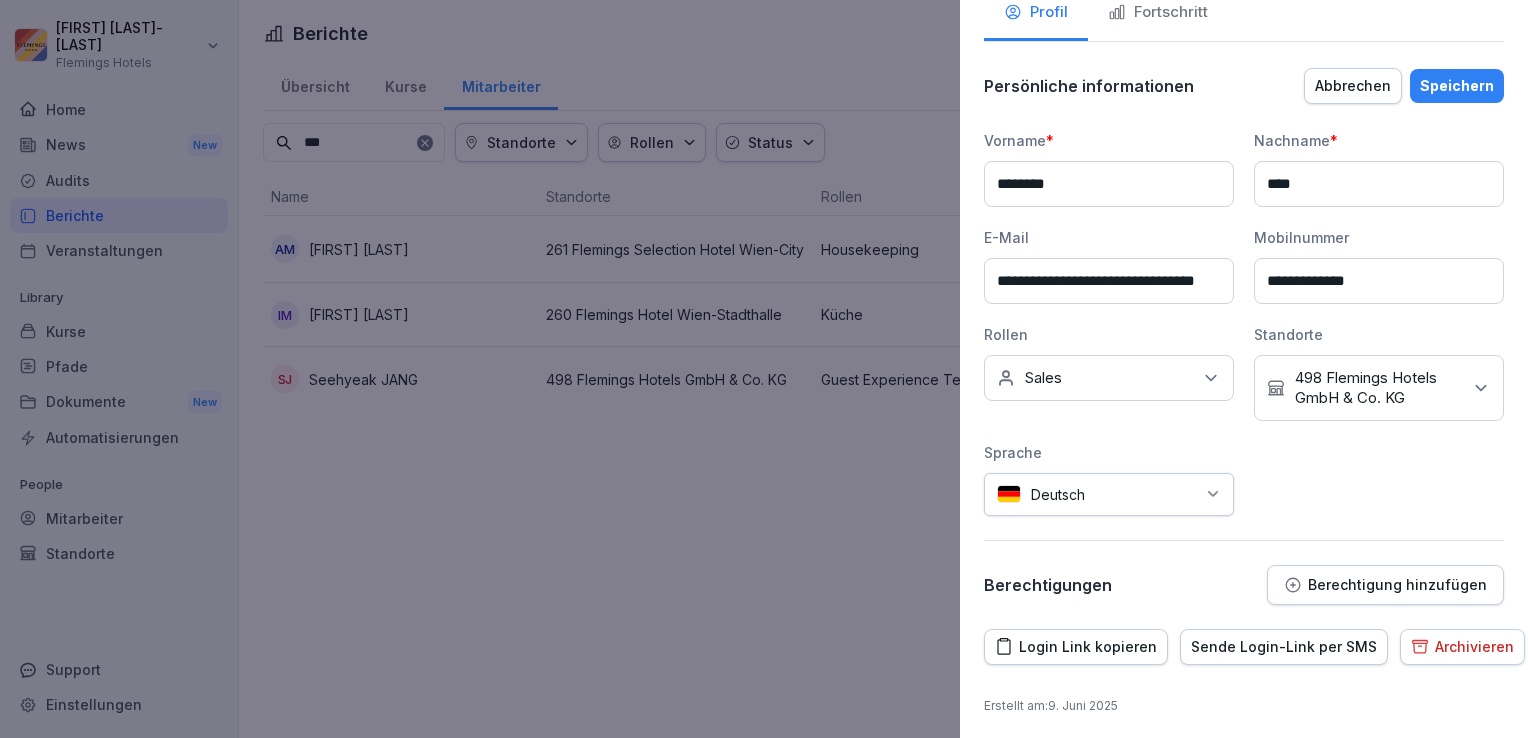 drag, startPoint x: 1281, startPoint y: 446, endPoint x: 1308, endPoint y: 433, distance: 29.966648 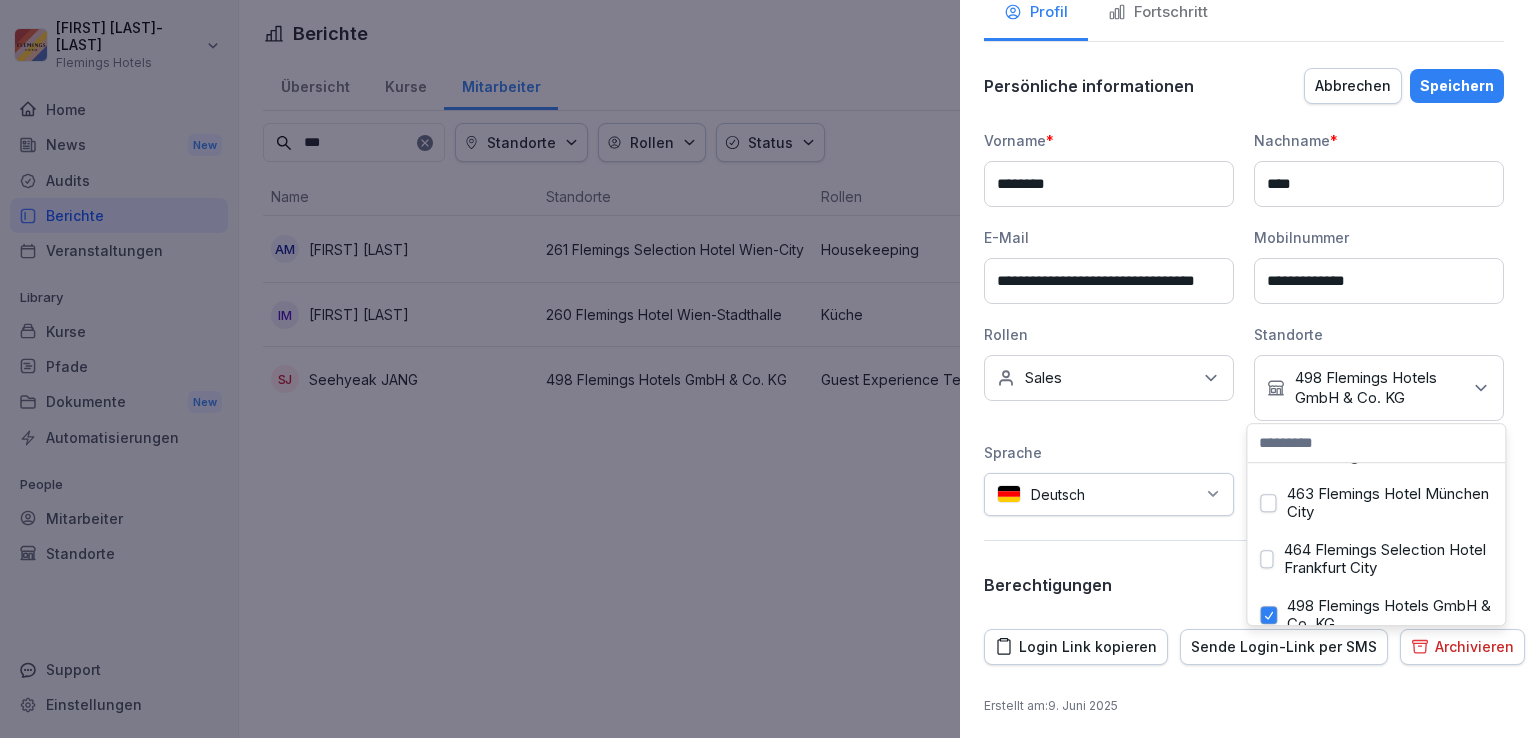 scroll, scrollTop: 300, scrollLeft: 0, axis: vertical 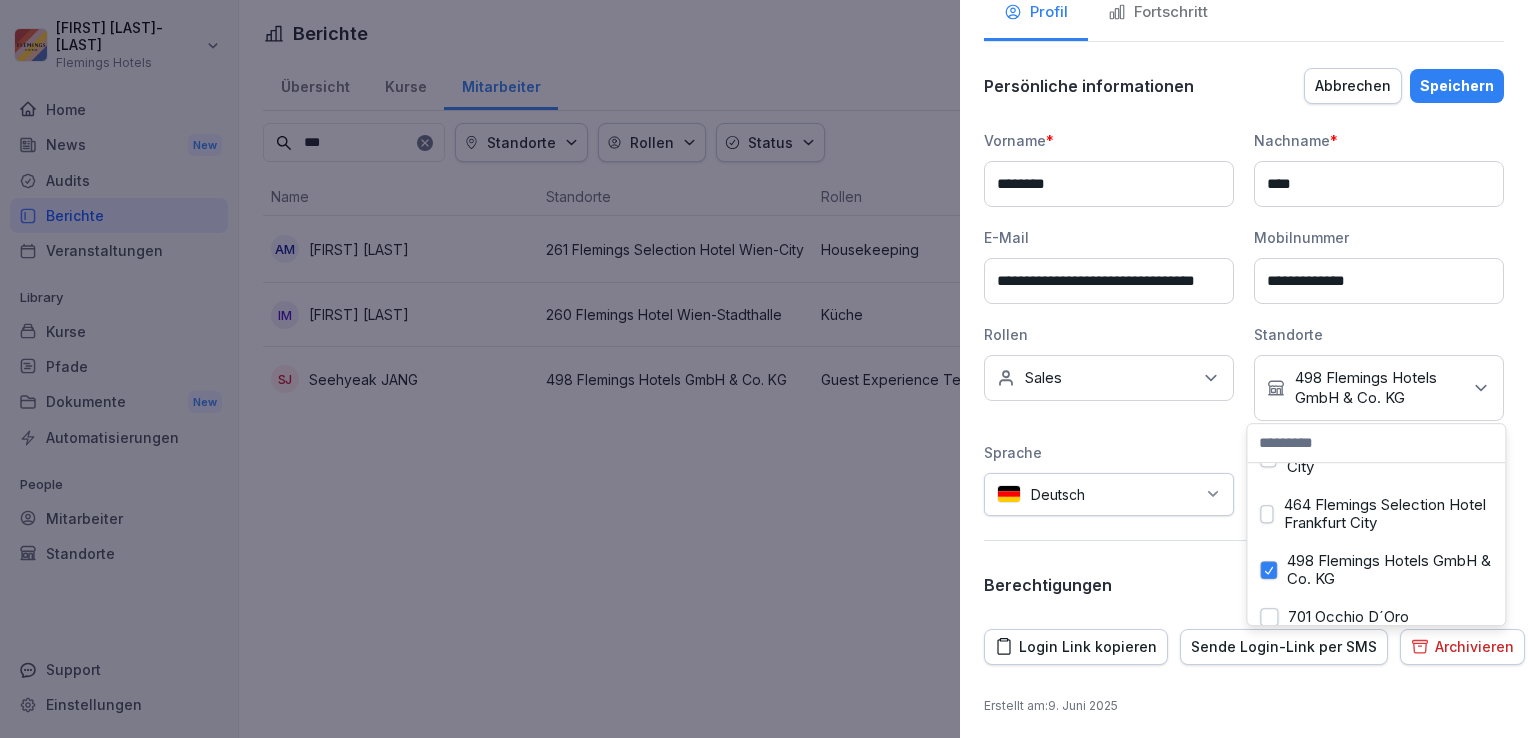 click on "464 Flemings Selection Hotel Frankfurt City" at bounding box center (1388, 514) 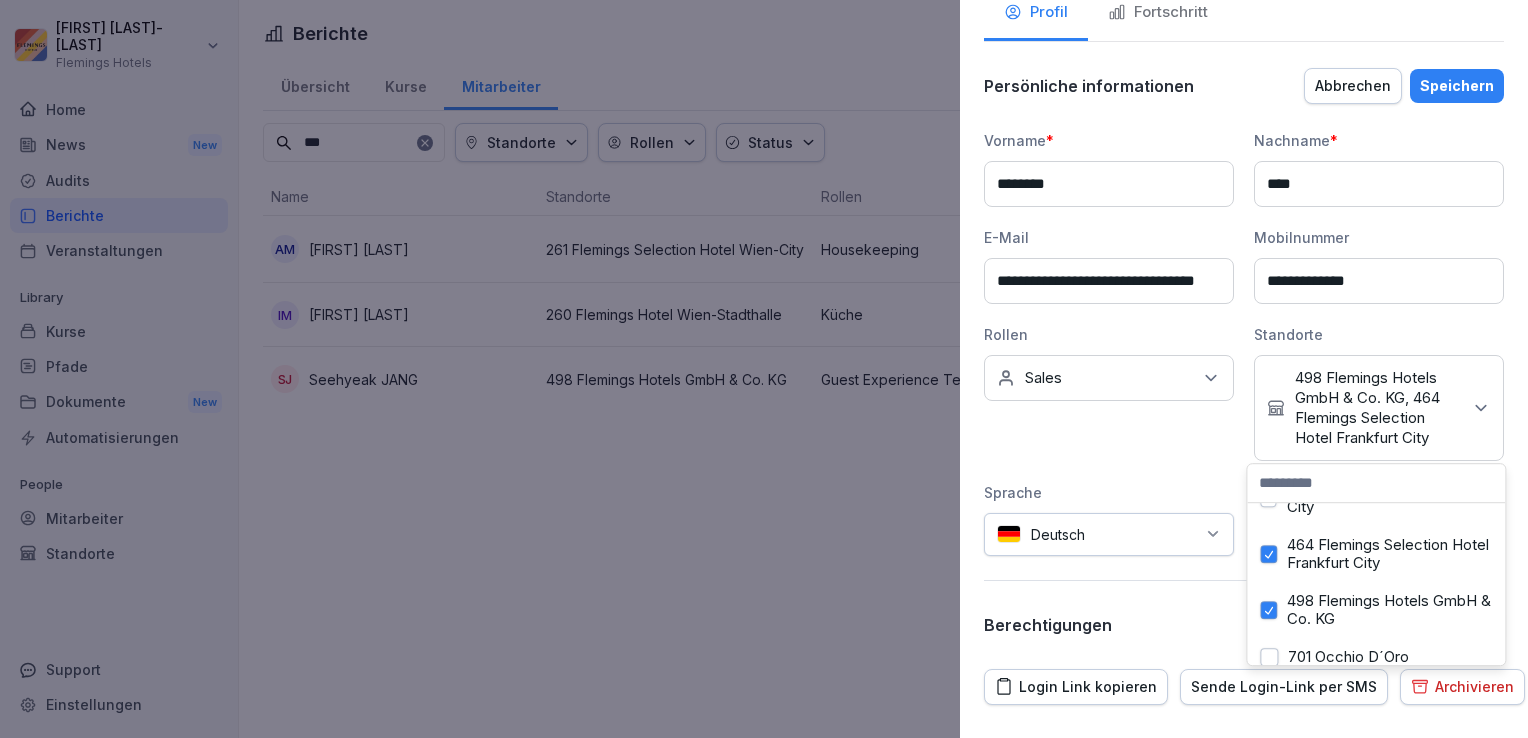 click on "498 Flemings Hotels GmbH & Co. KG" at bounding box center [1389, 610] 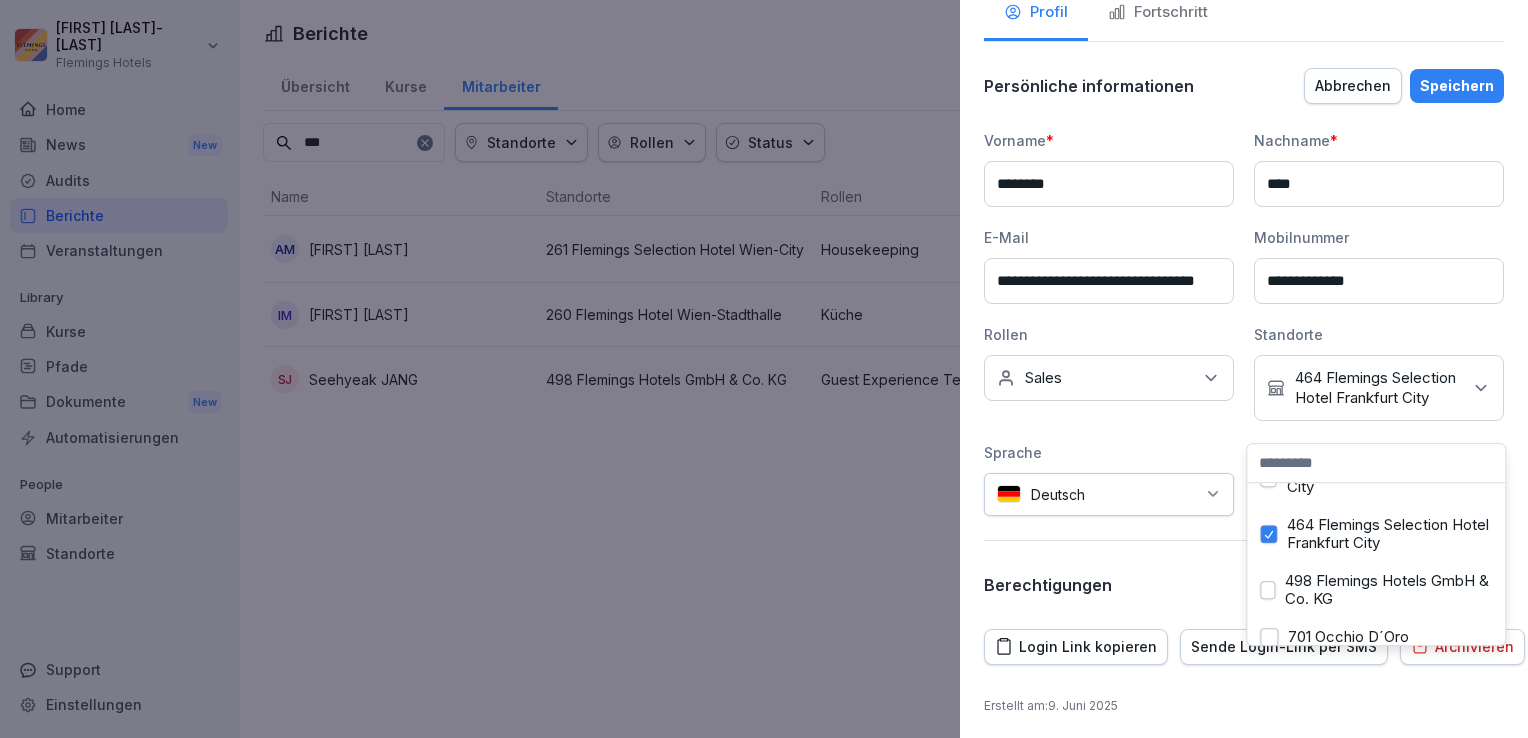 click on "**********" at bounding box center (1244, 323) 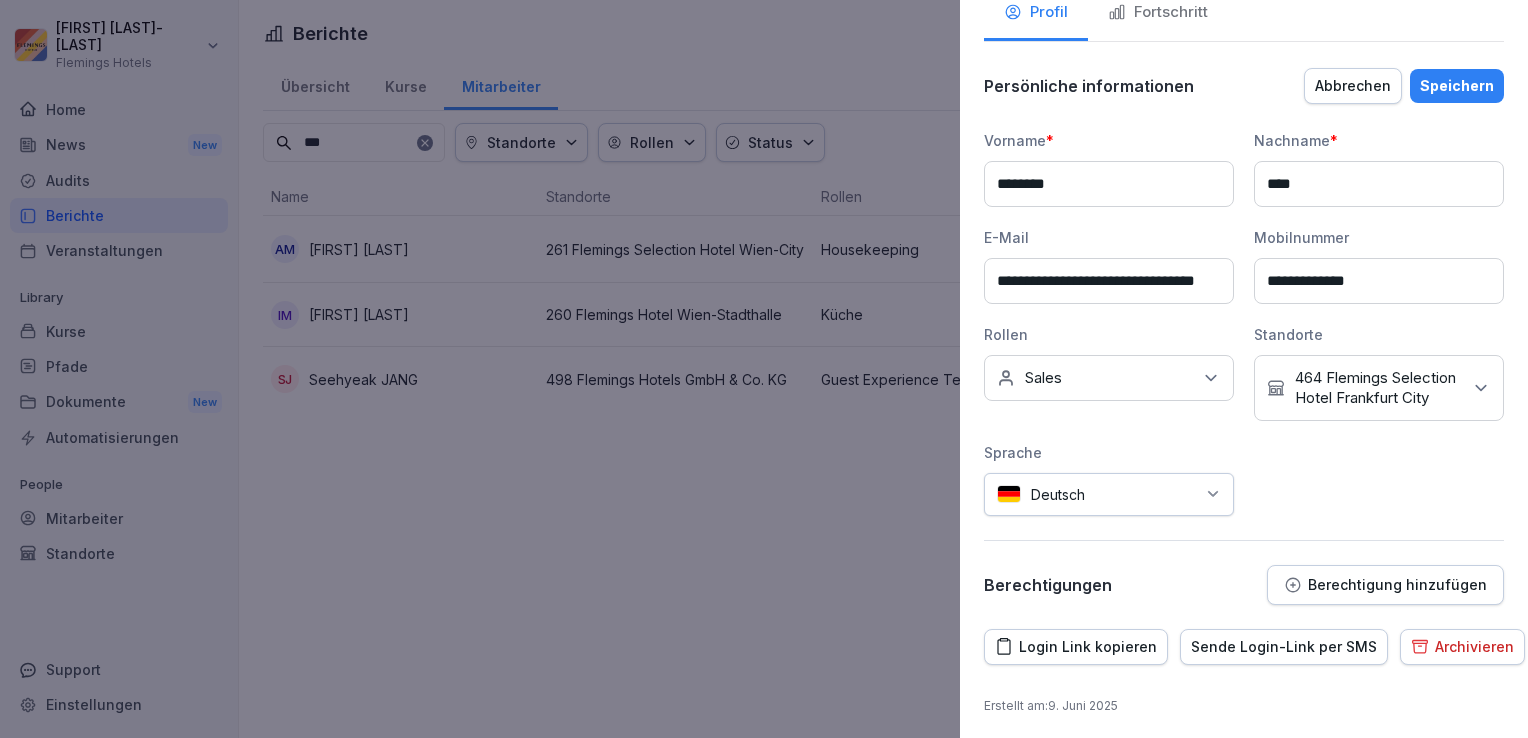 click on "Speichern" at bounding box center (1457, 86) 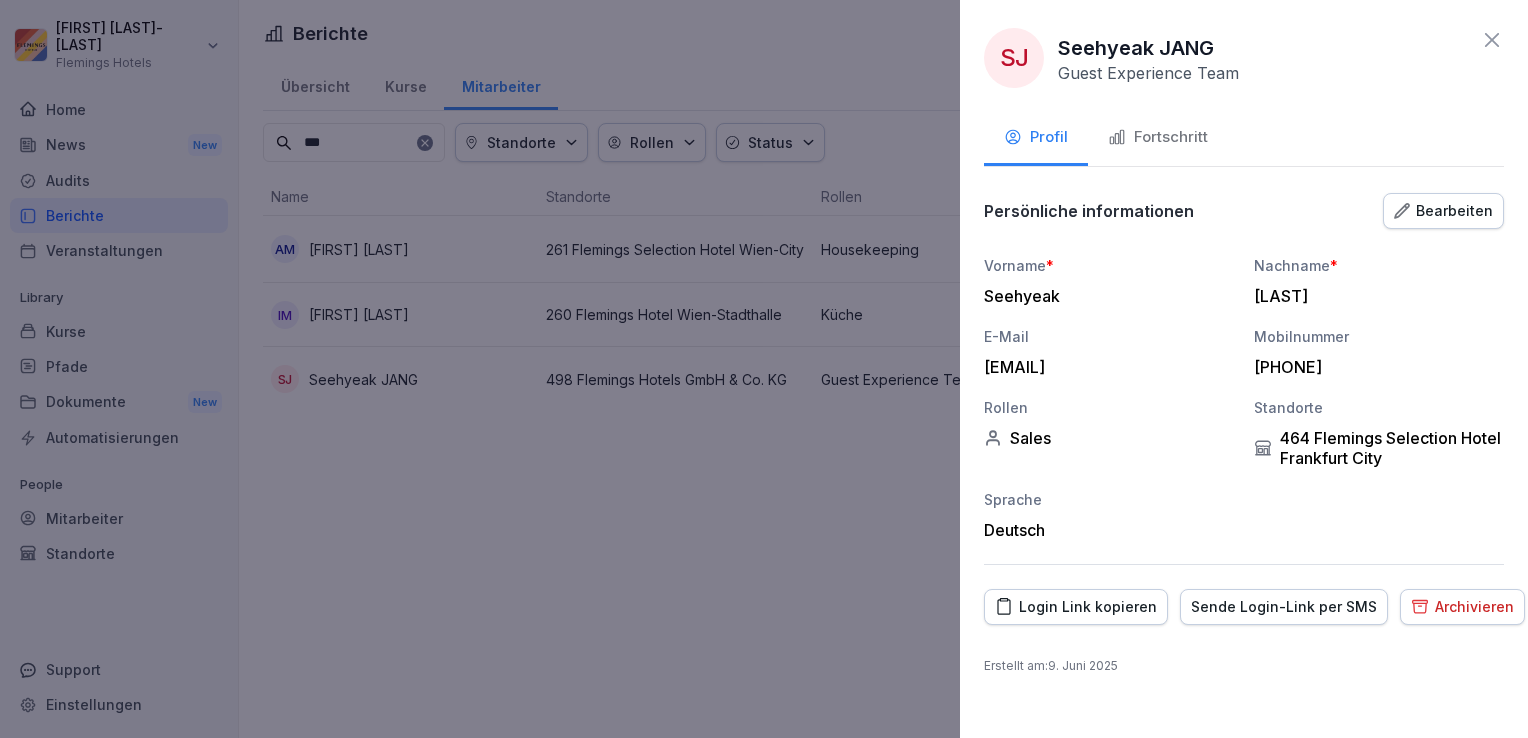 scroll, scrollTop: 0, scrollLeft: 0, axis: both 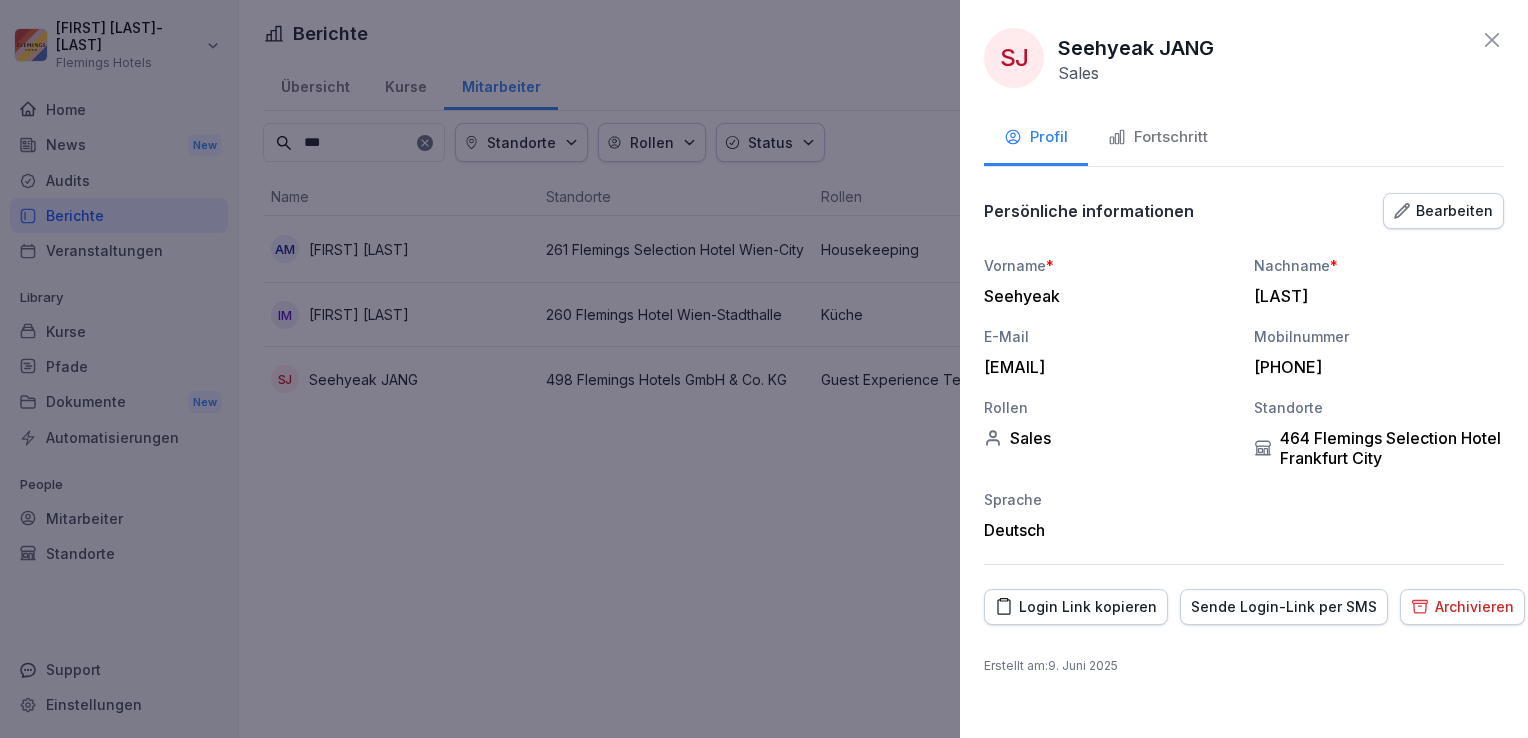 click 